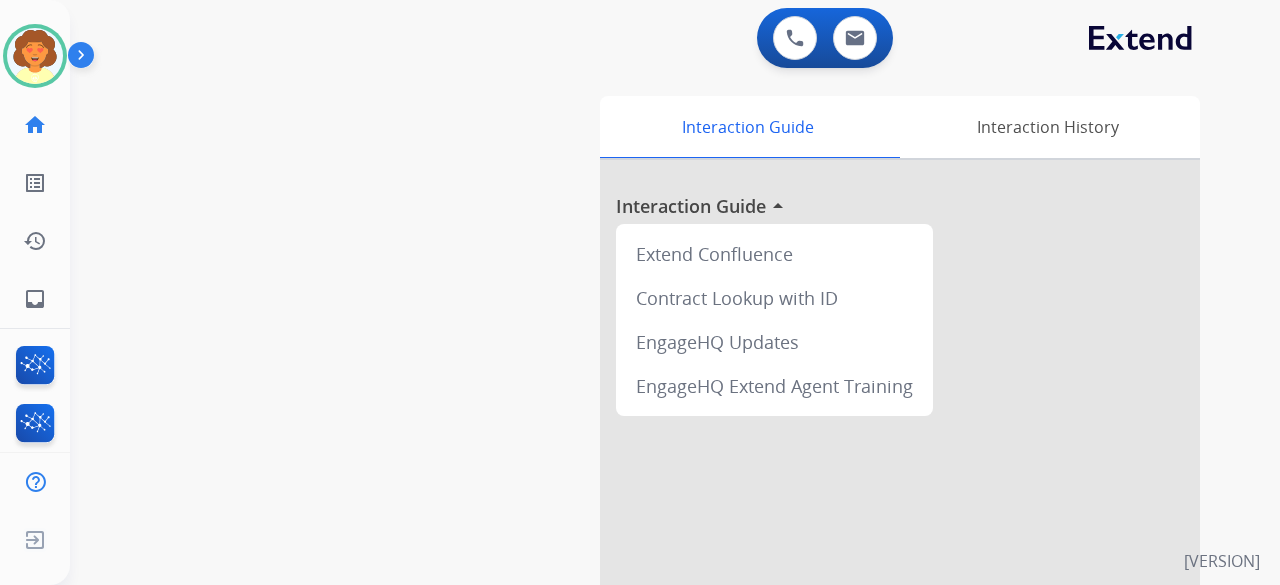 scroll, scrollTop: 0, scrollLeft: 0, axis: both 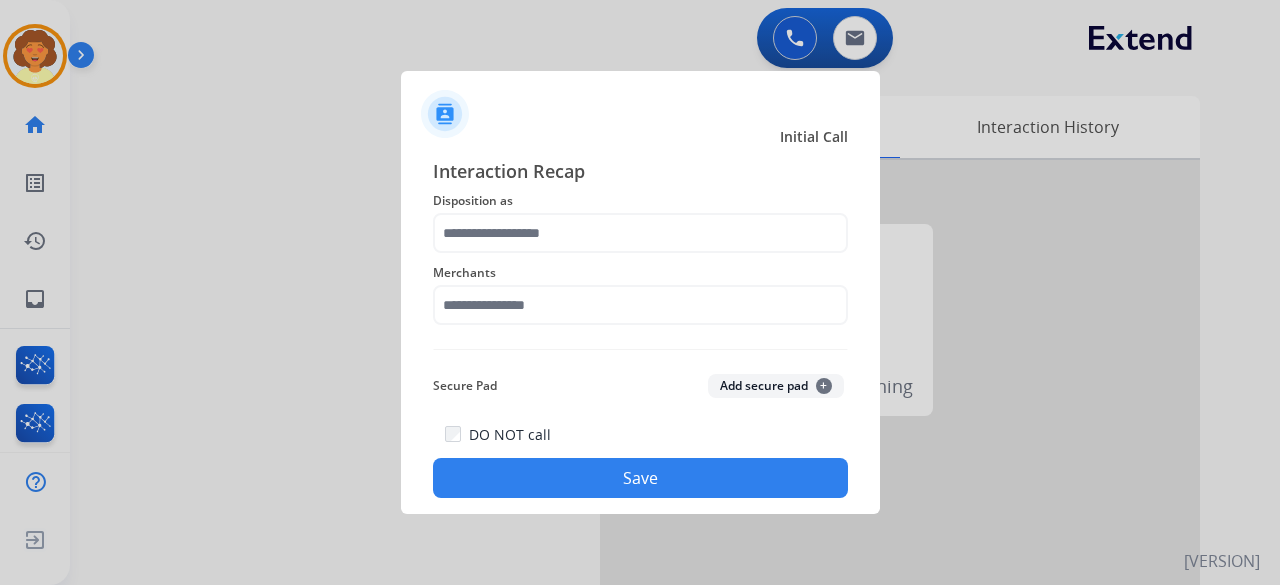 click at bounding box center [640, 292] 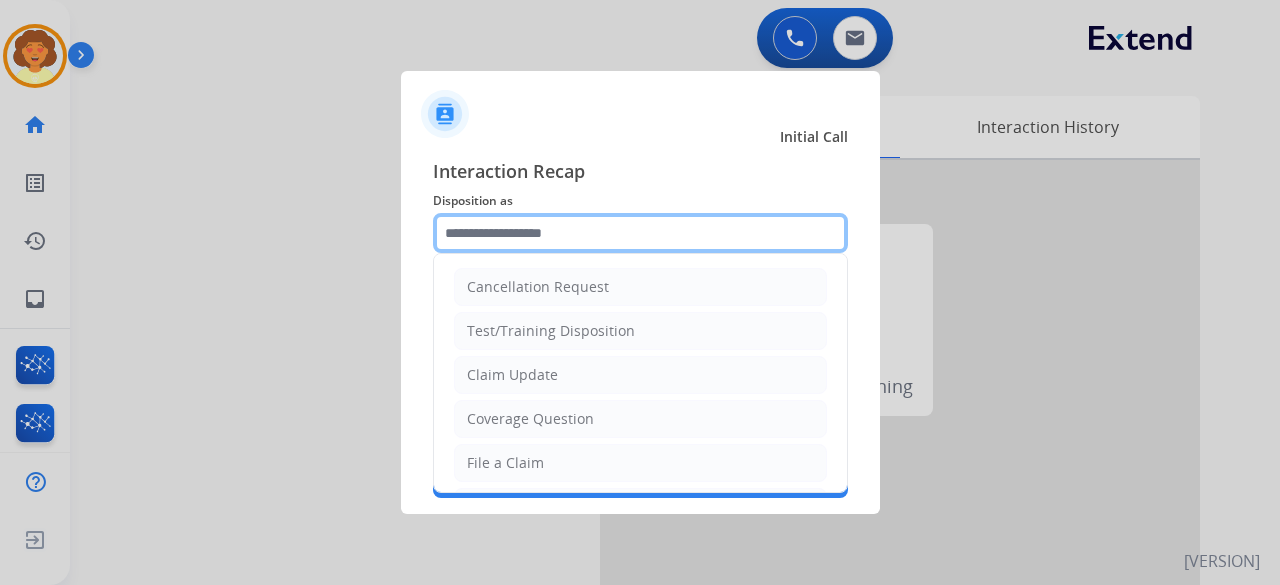 click 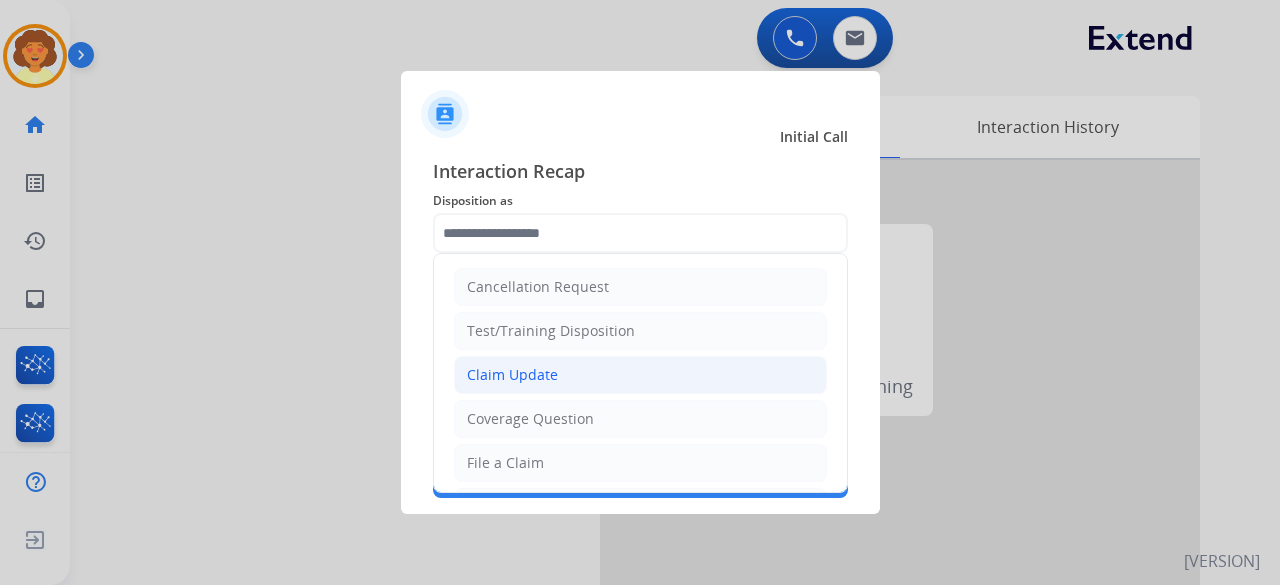 click on "Claim Update" 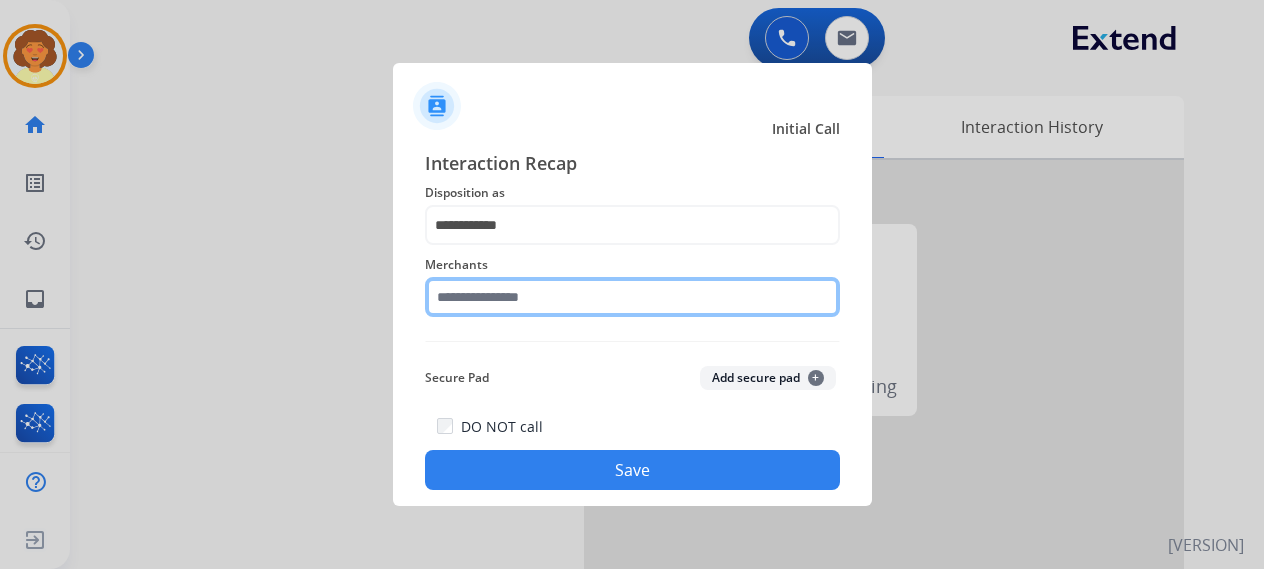 click 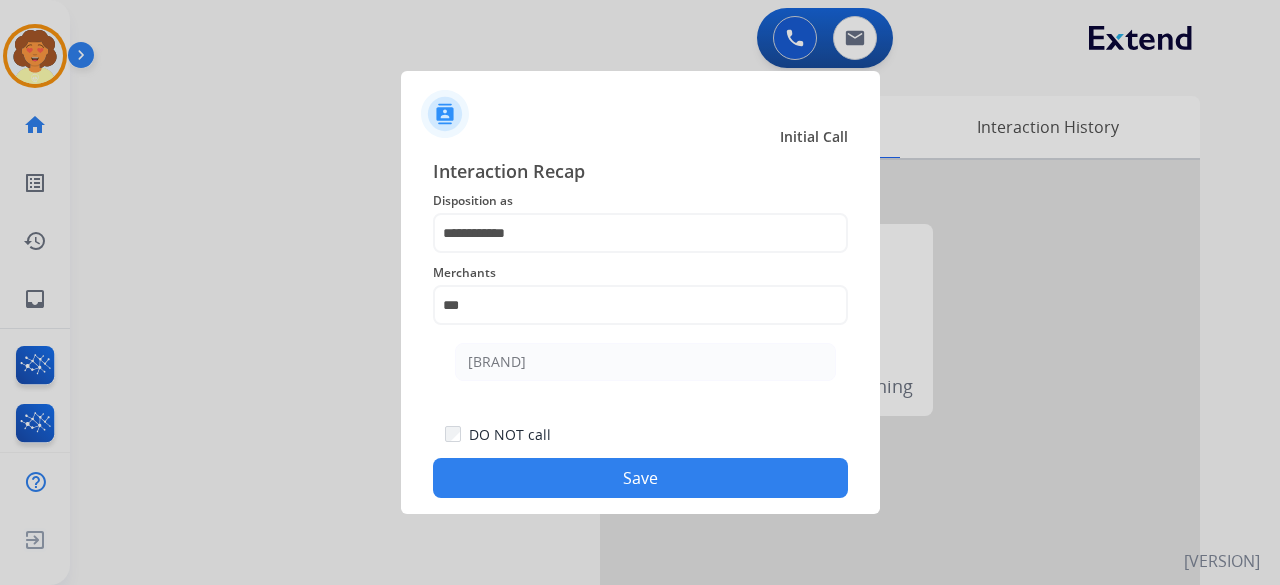 click on "[BRAND]" 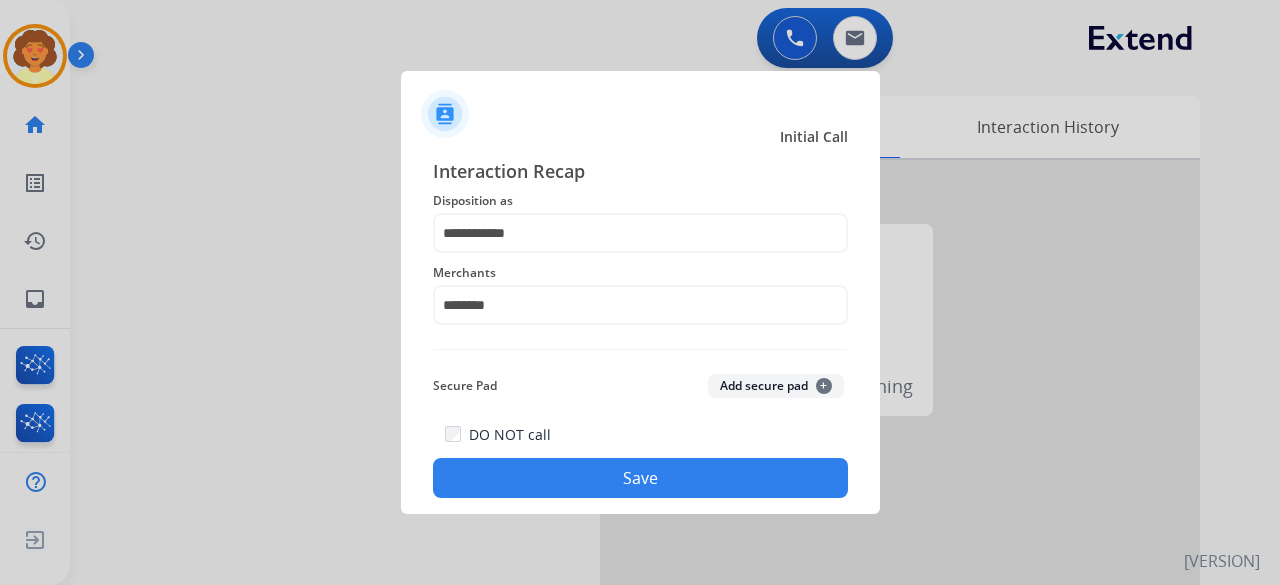 click on "Save" 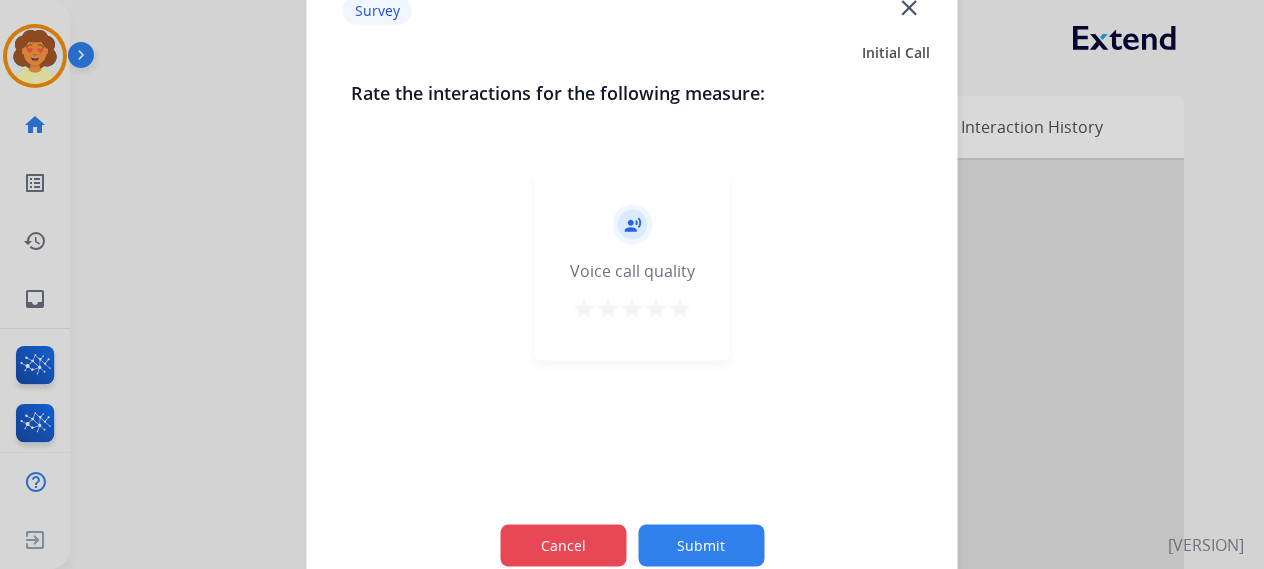 click on "Cancel" 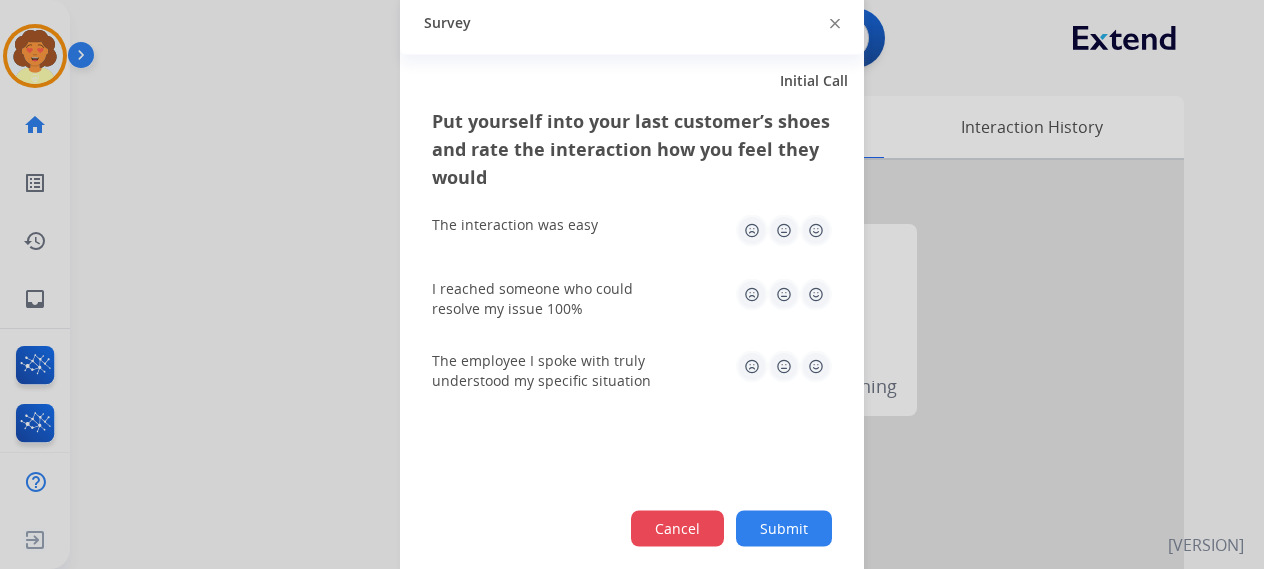 click on "Cancel" 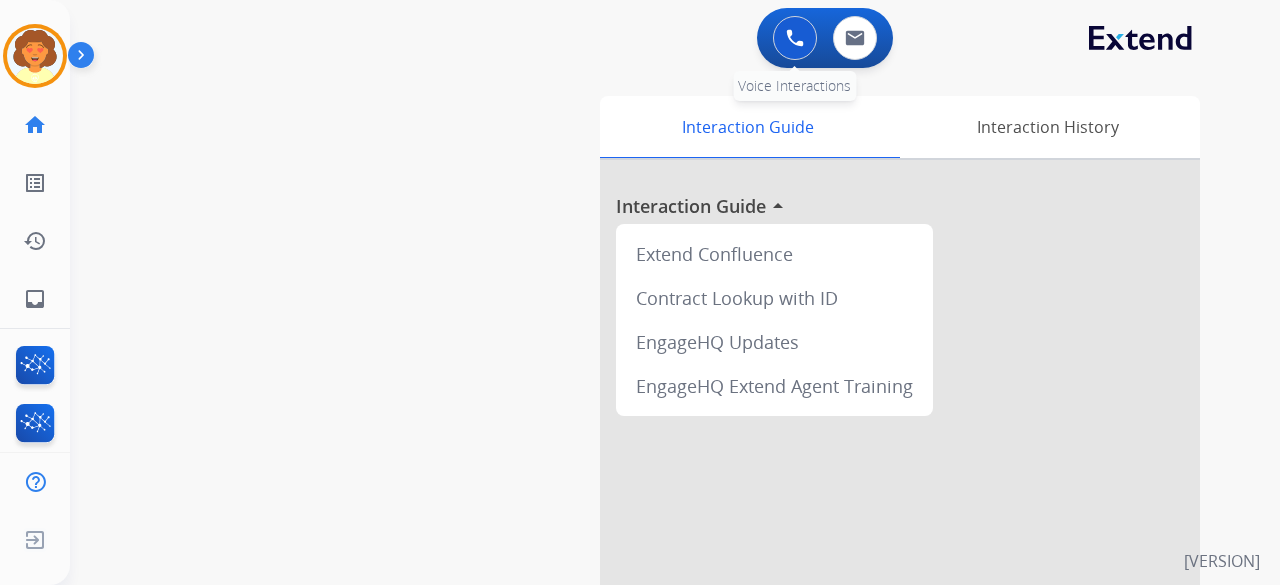 click at bounding box center [795, 38] 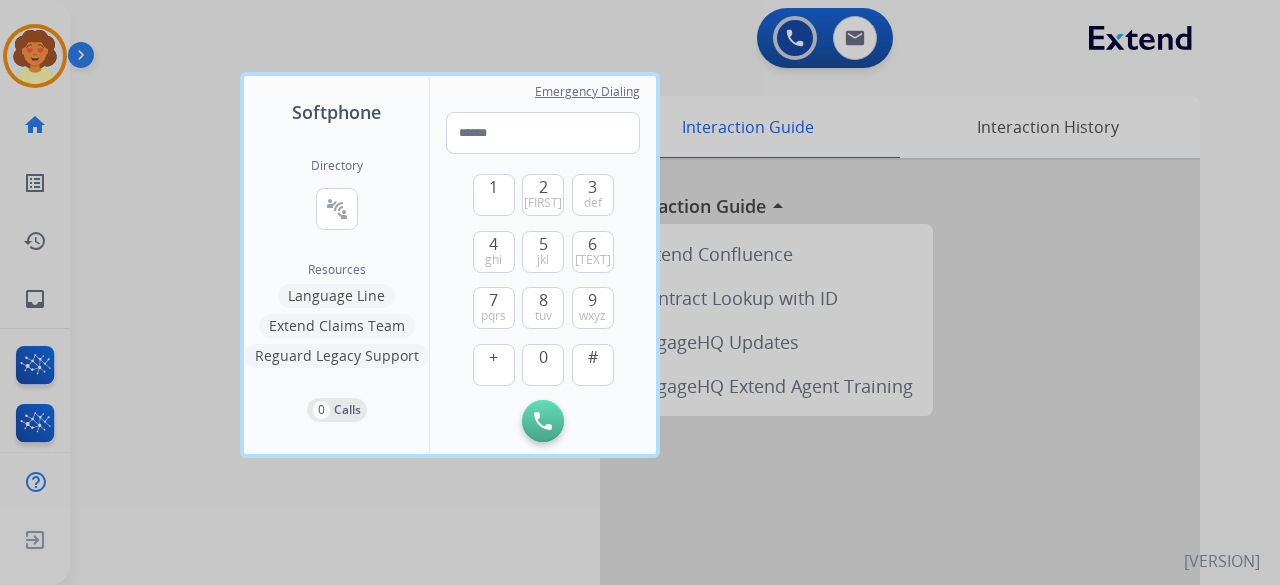 click at bounding box center [640, 292] 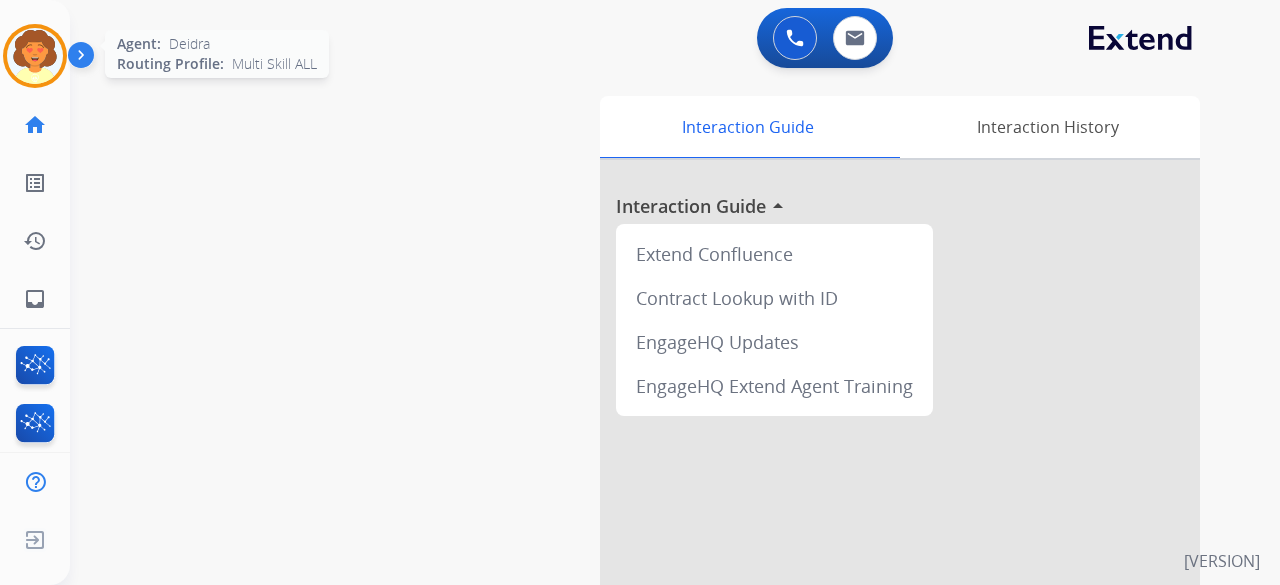 click at bounding box center [35, 56] 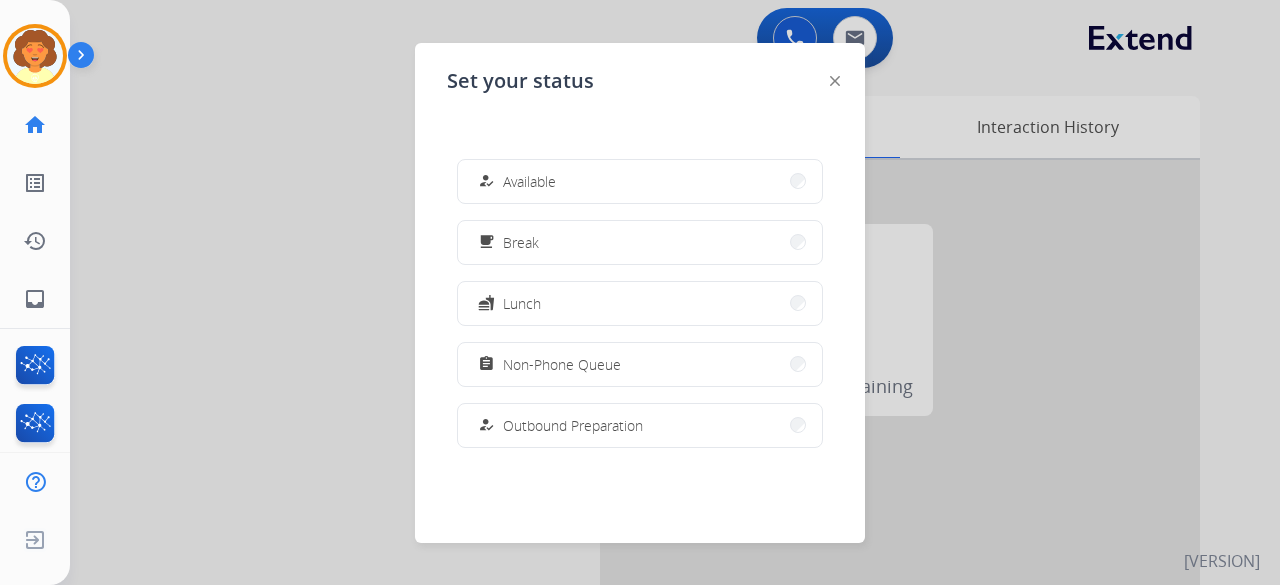 drag, startPoint x: 526, startPoint y: 191, endPoint x: 726, endPoint y: 205, distance: 200.4894 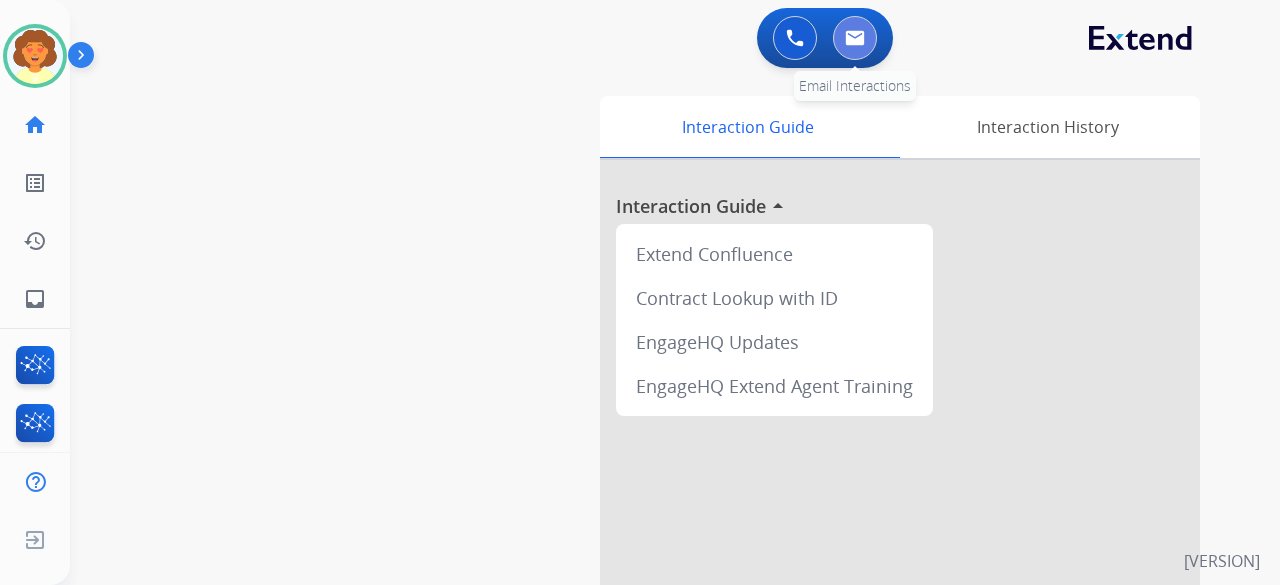 click at bounding box center [855, 38] 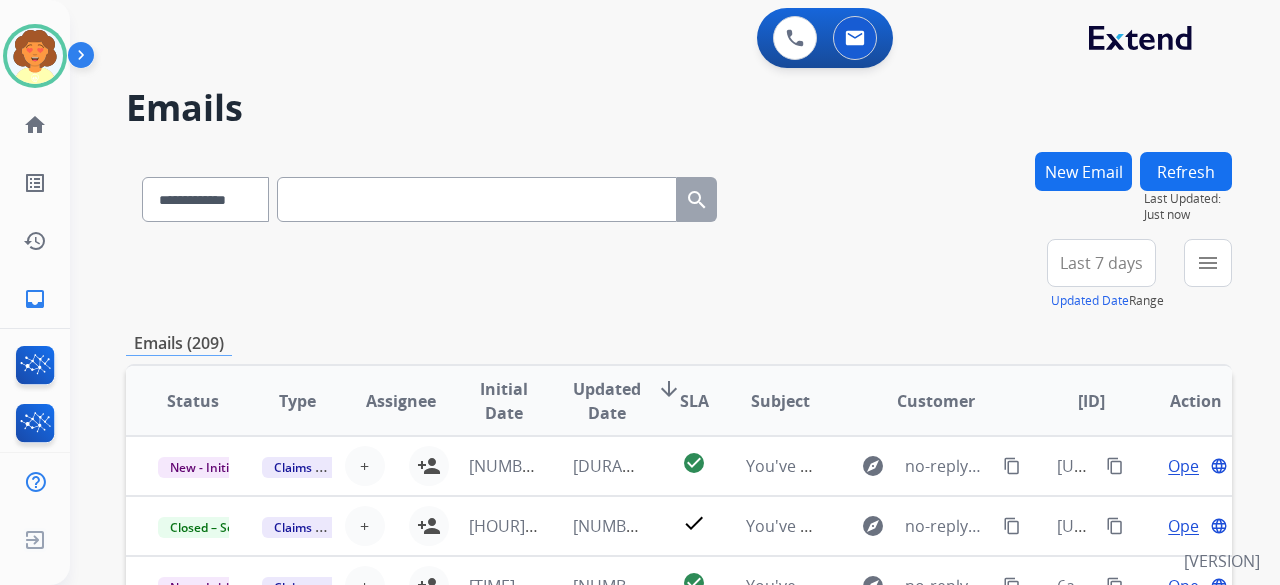 click on "New Email" at bounding box center (1083, 171) 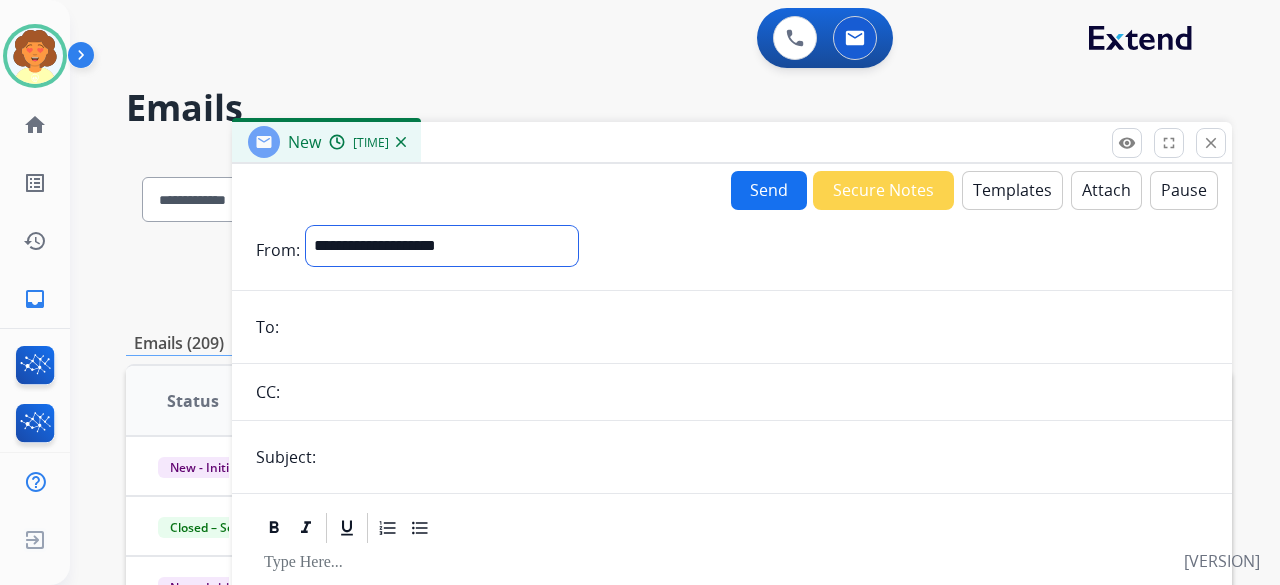 click on "**********" at bounding box center (442, 246) 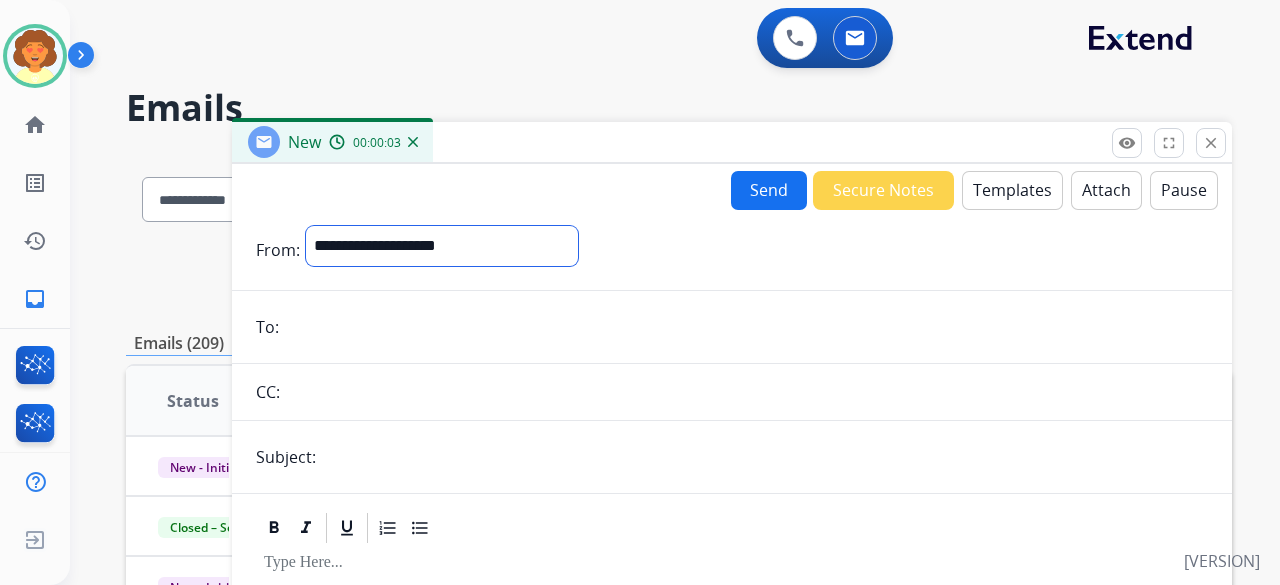 select on "**********" 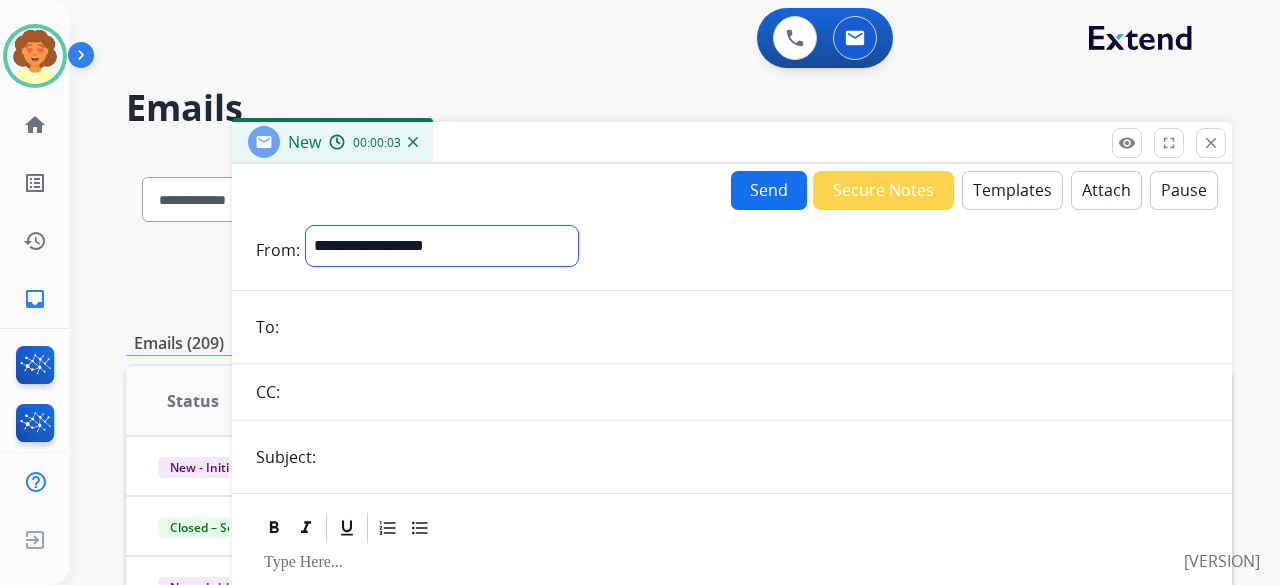 click on "**********" at bounding box center (442, 246) 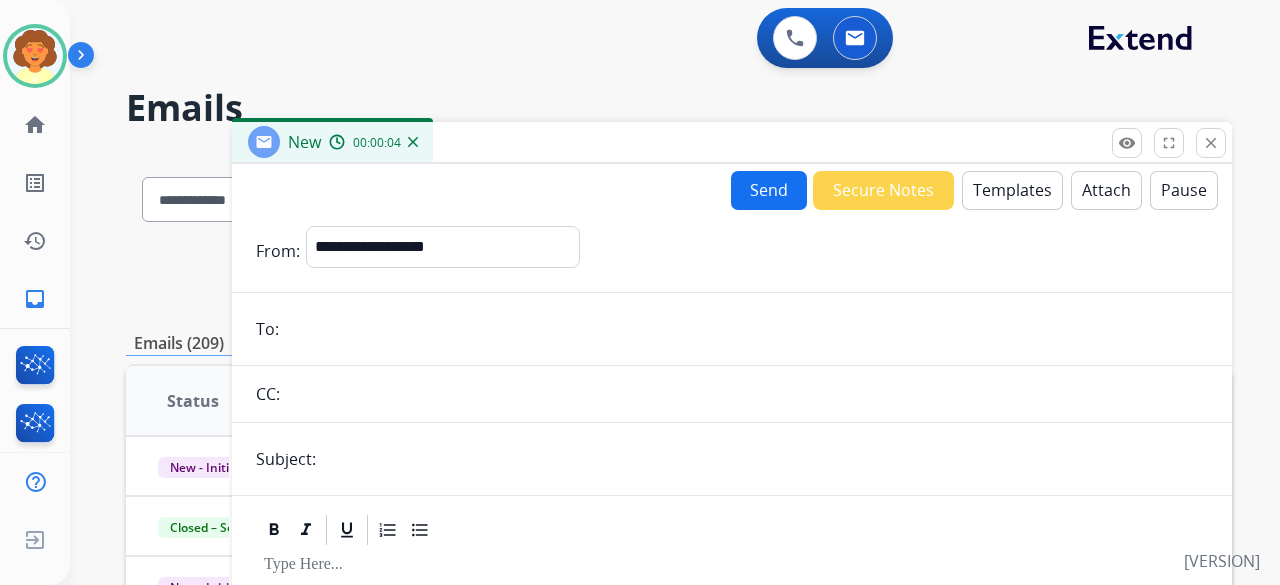 click at bounding box center [746, 329] 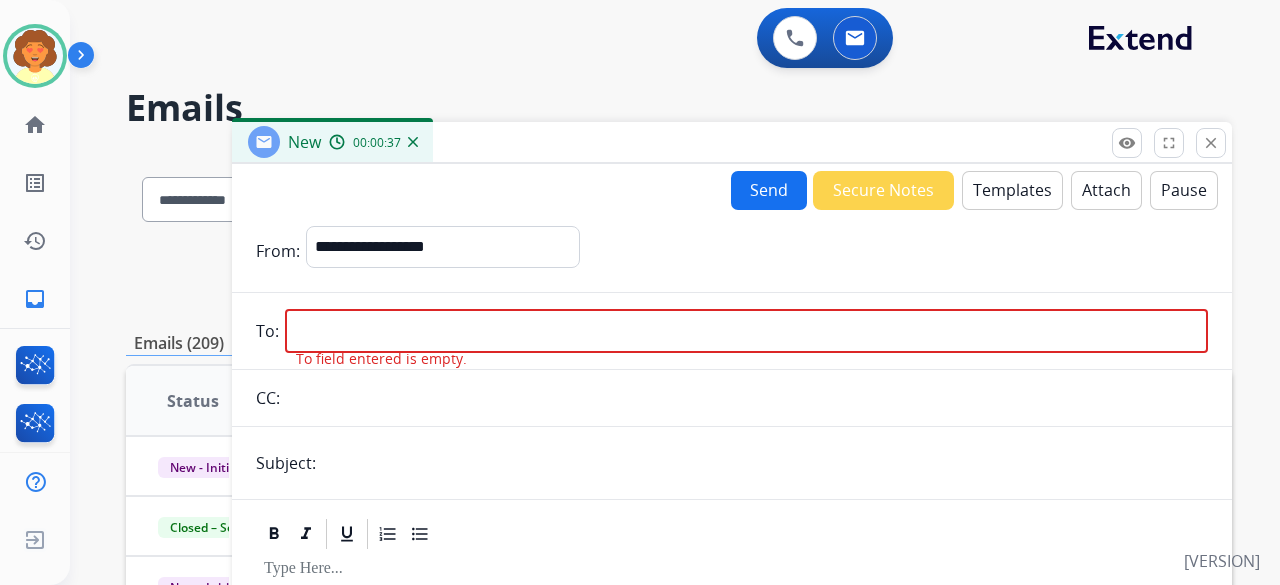 click at bounding box center [746, 331] 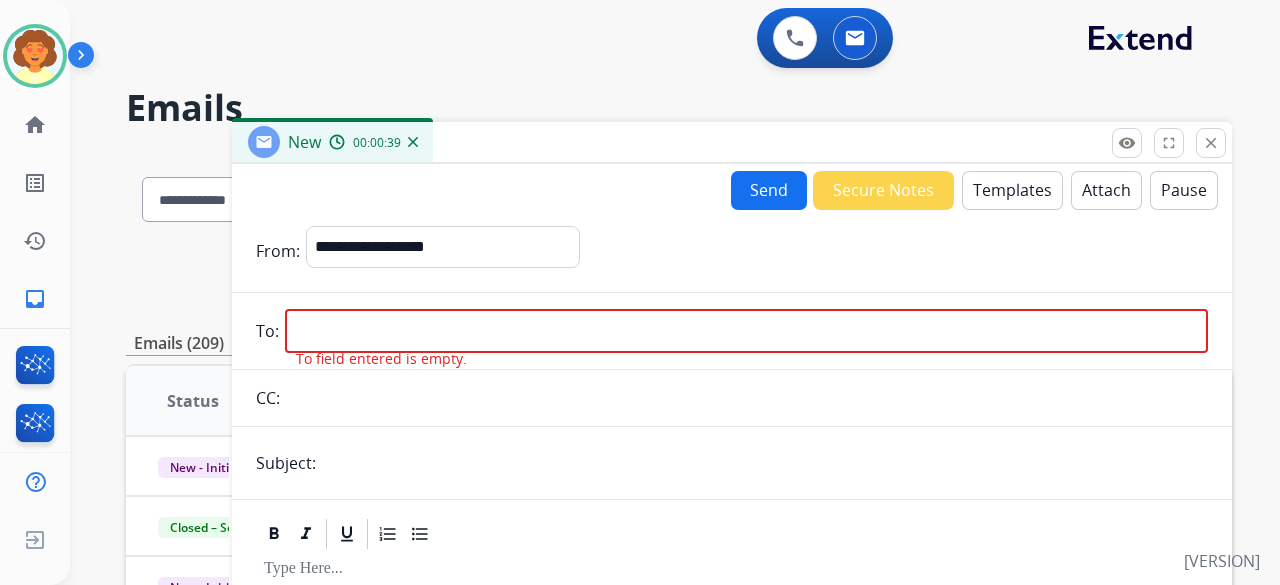 paste on "**********" 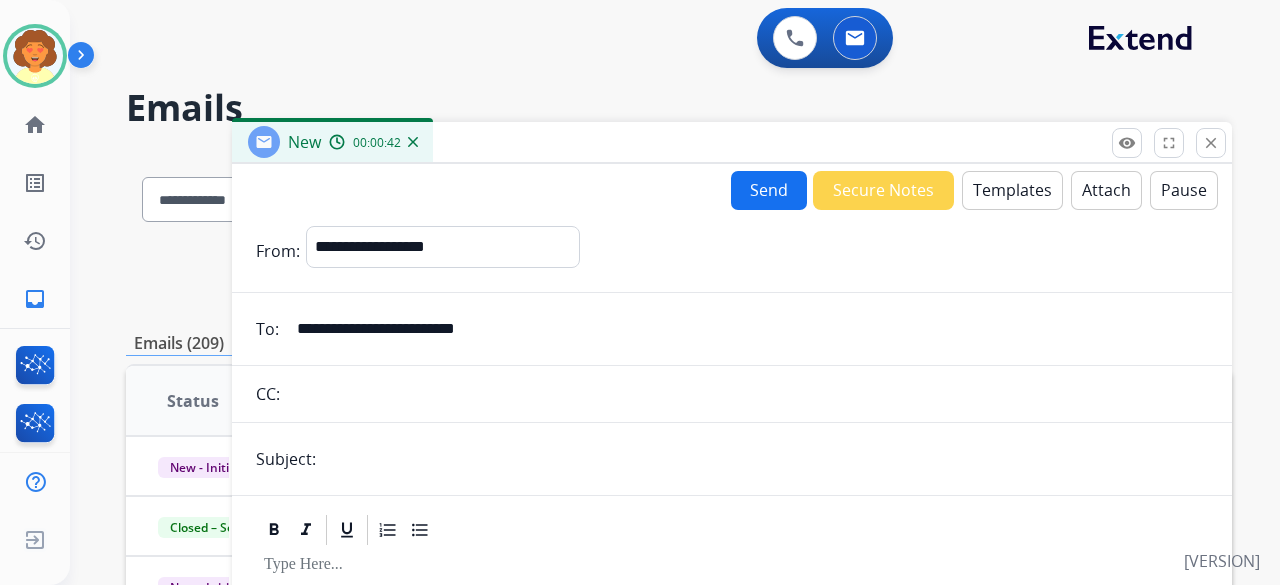 type on "**********" 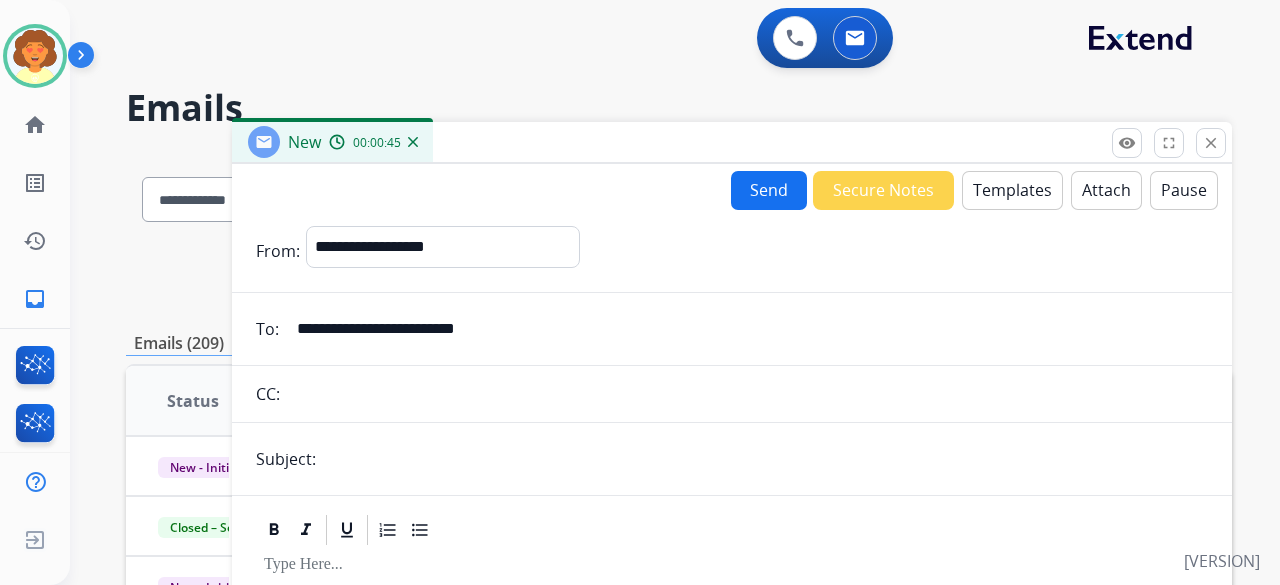 type on "**********" 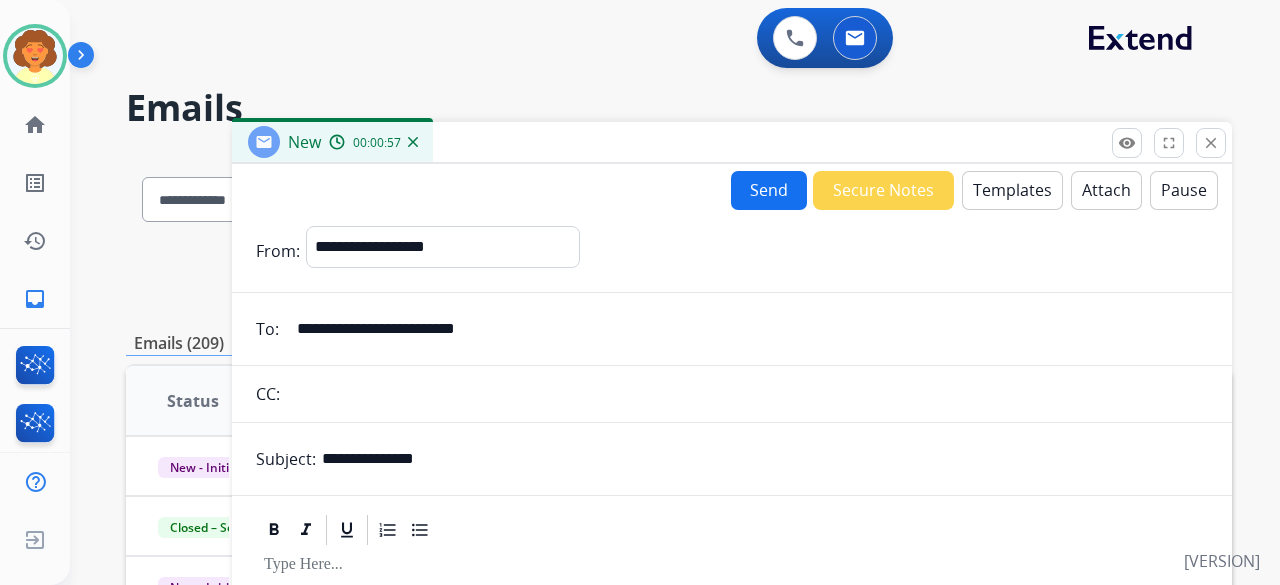 click on "Templates" at bounding box center [1012, 190] 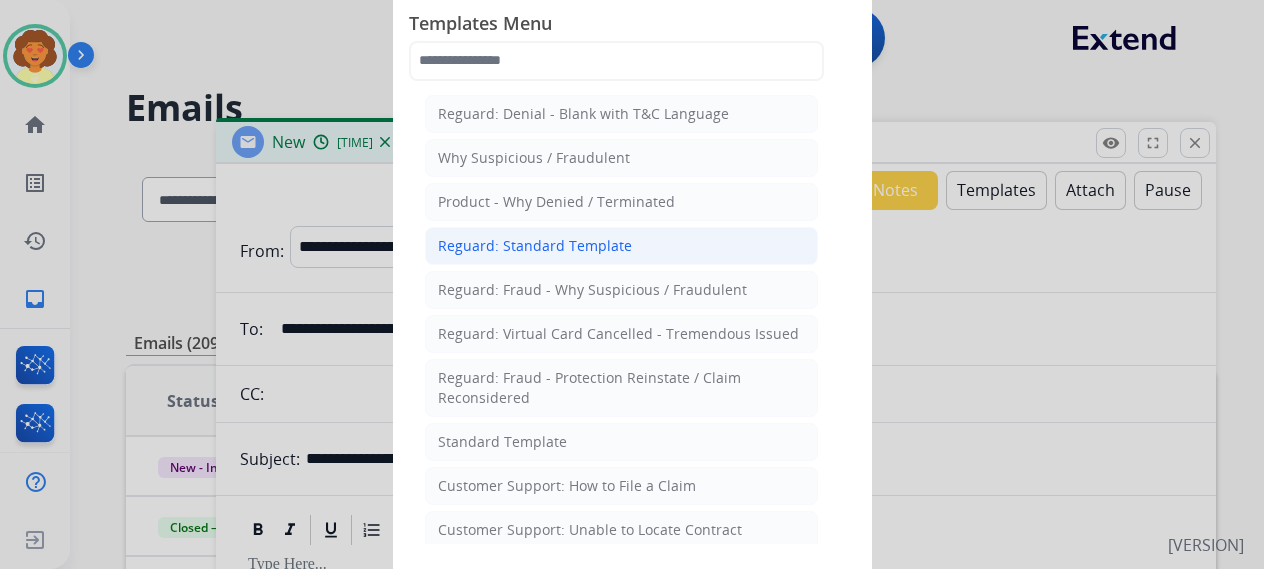 click on "Reguard: Standard Template" 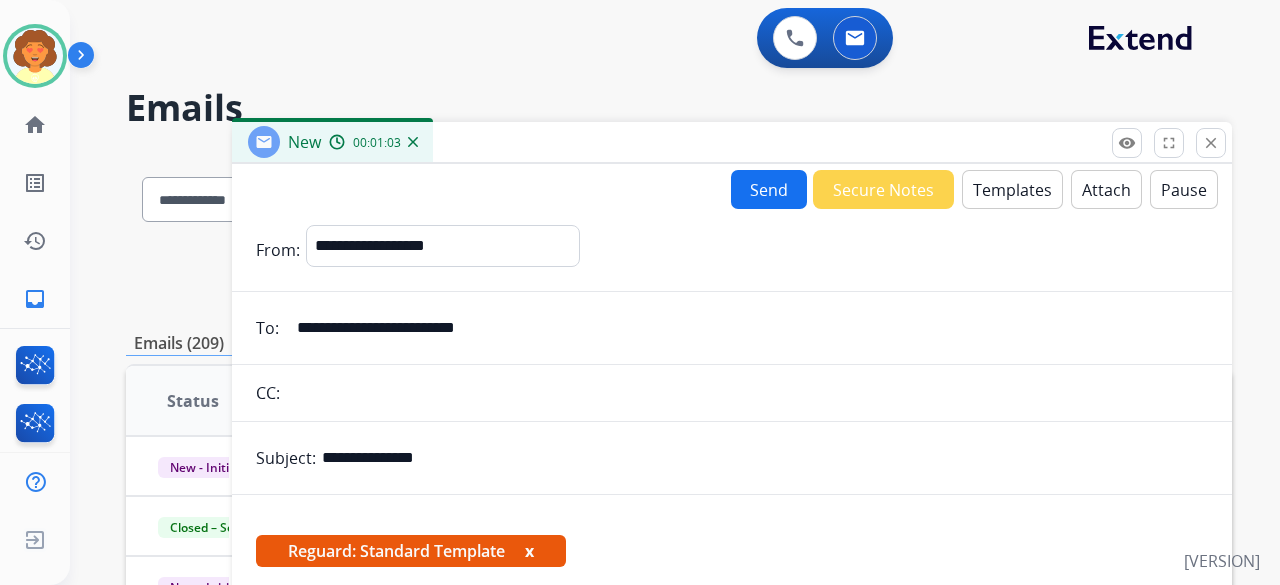 scroll, scrollTop: 168, scrollLeft: 0, axis: vertical 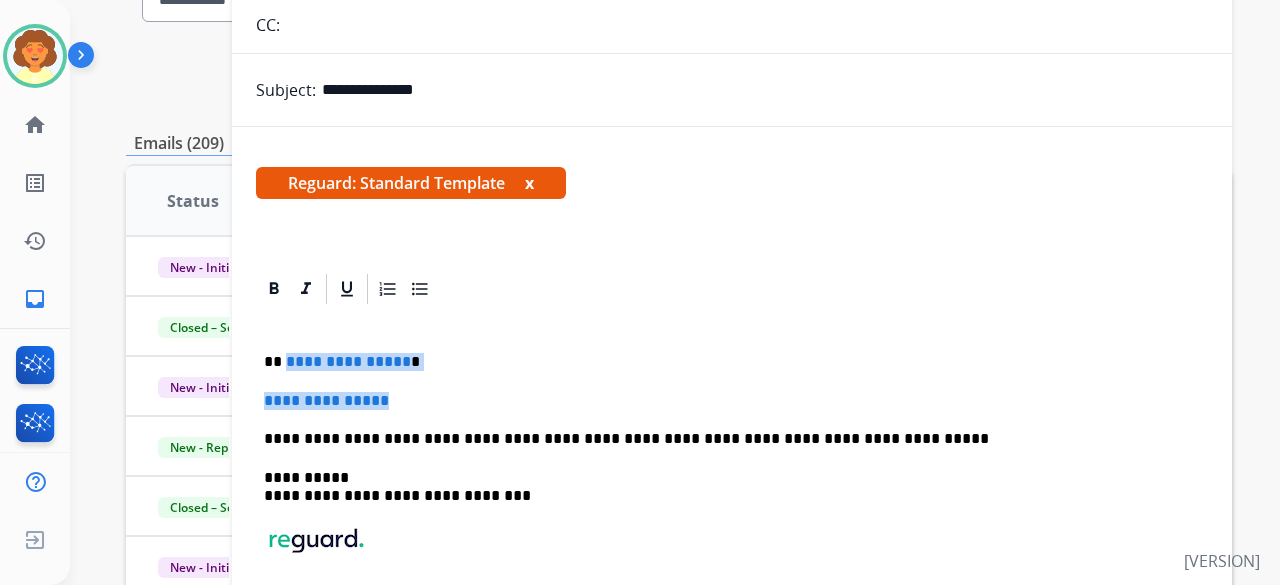 drag, startPoint x: 284, startPoint y: 355, endPoint x: 434, endPoint y: 399, distance: 156.32019 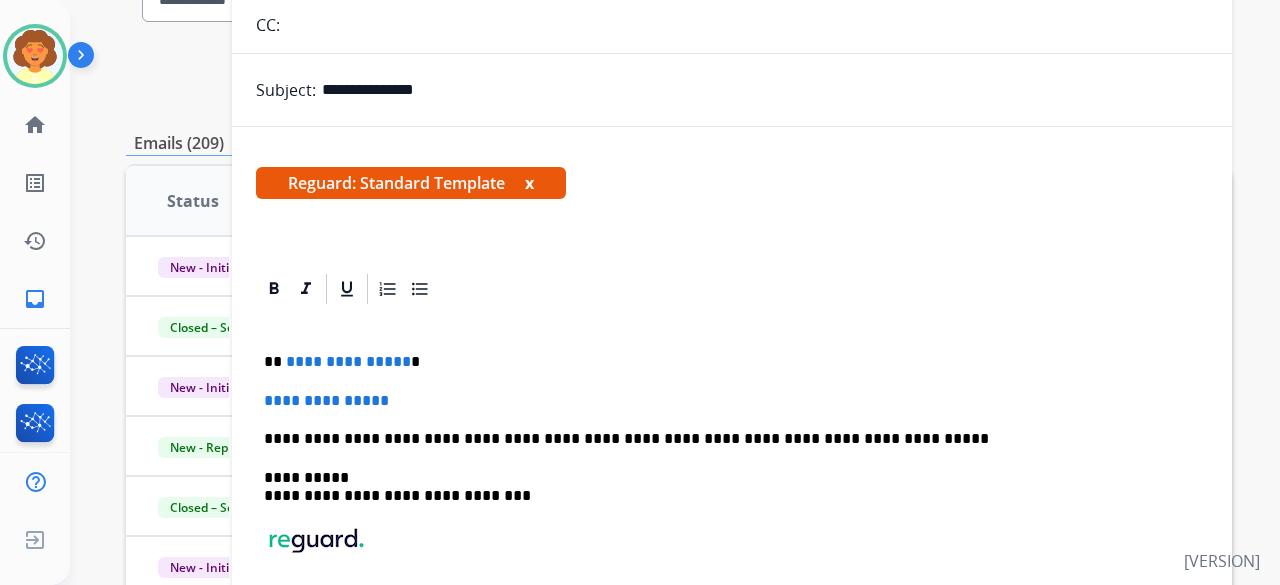 scroll, scrollTop: 130, scrollLeft: 0, axis: vertical 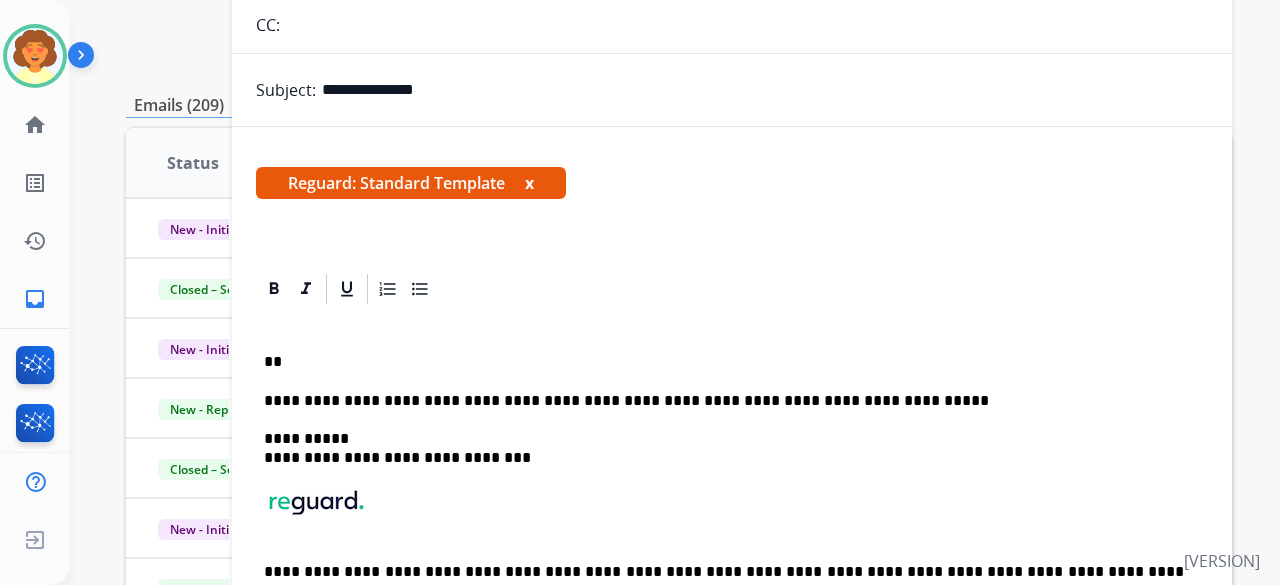 type 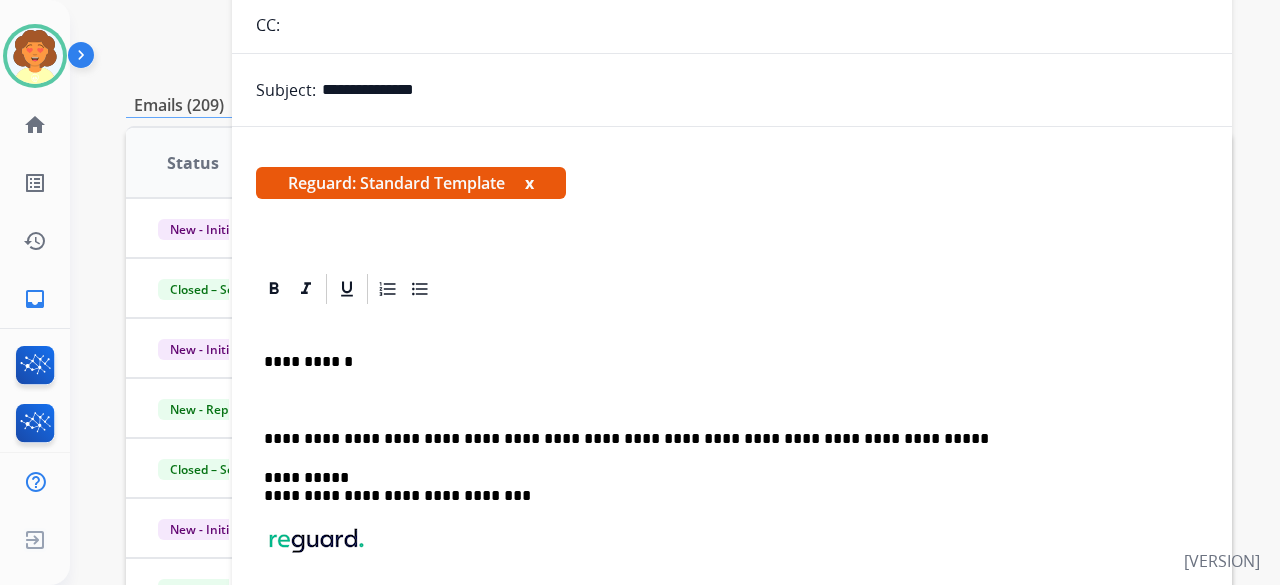 scroll, scrollTop: 168, scrollLeft: 0, axis: vertical 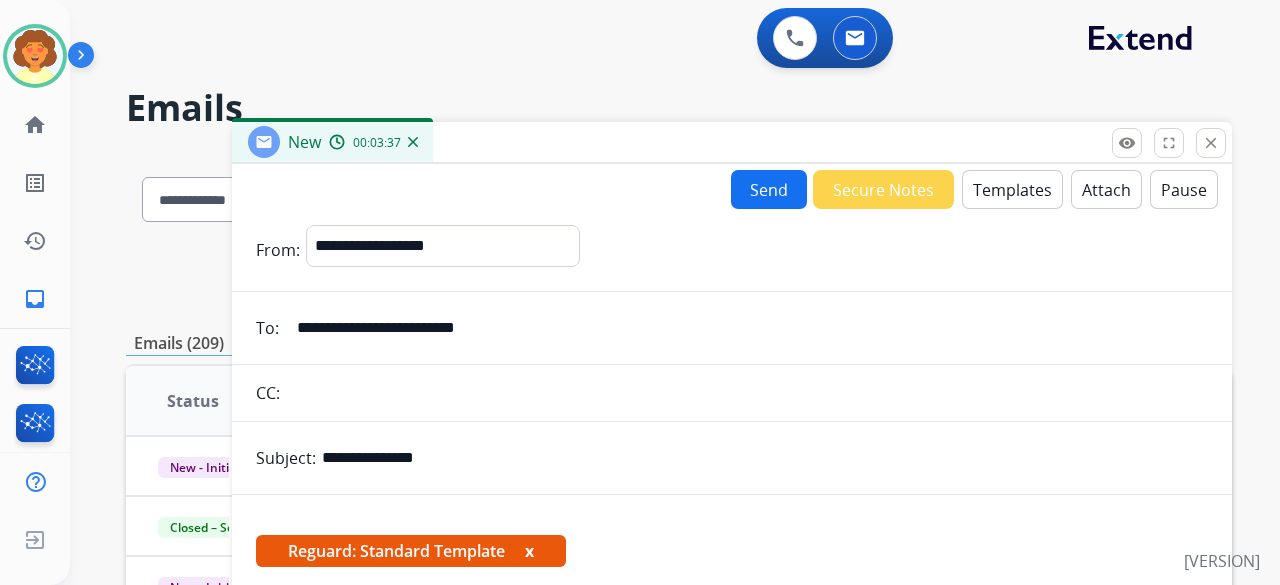 click on "Send" at bounding box center [769, 189] 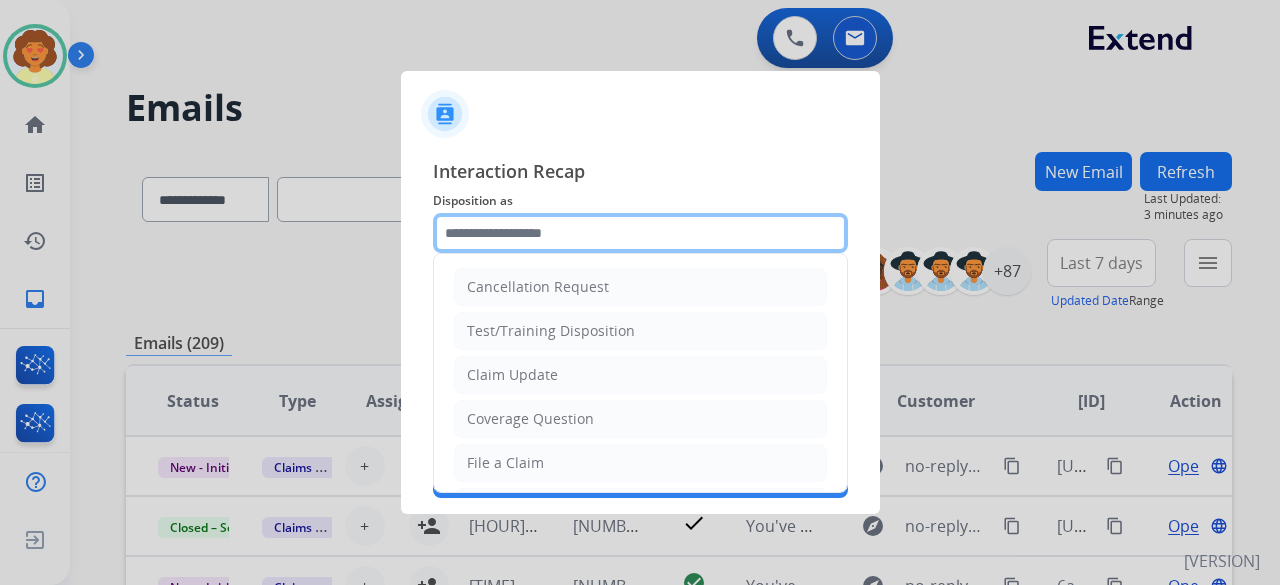 click 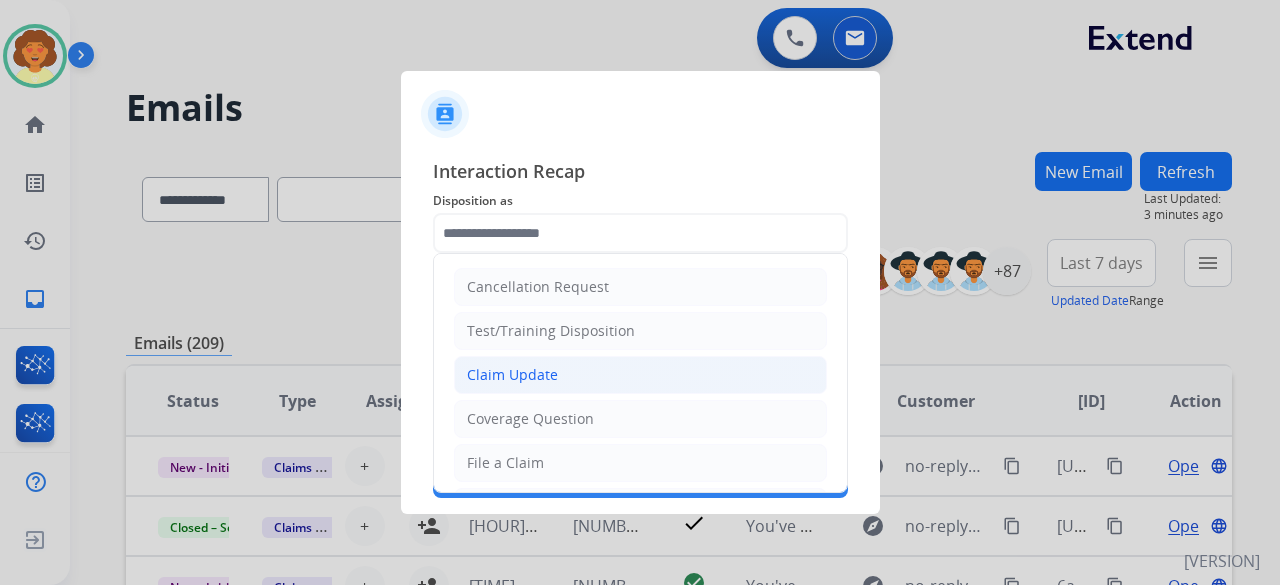 click on "Claim Update" 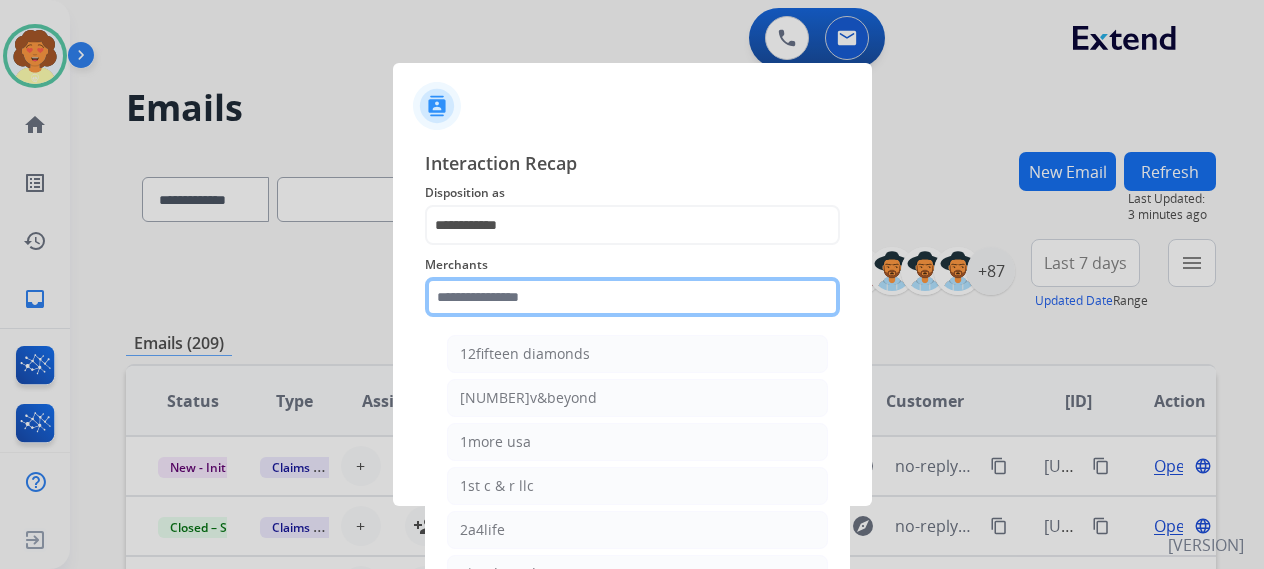 click 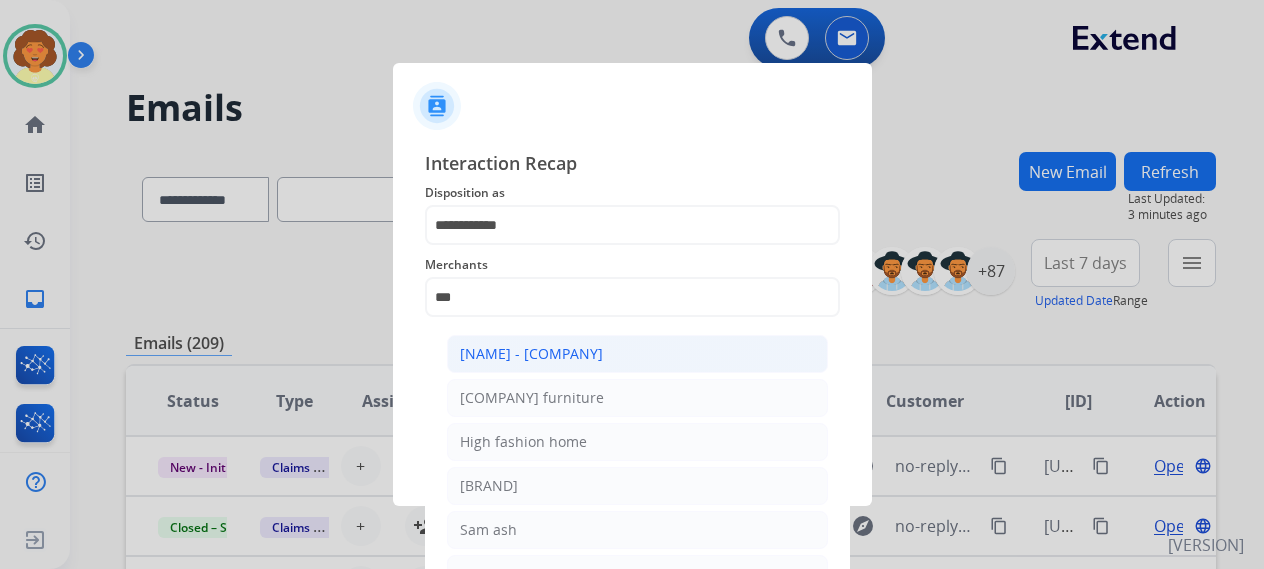 click on "[NAME] - [COMPANY]" 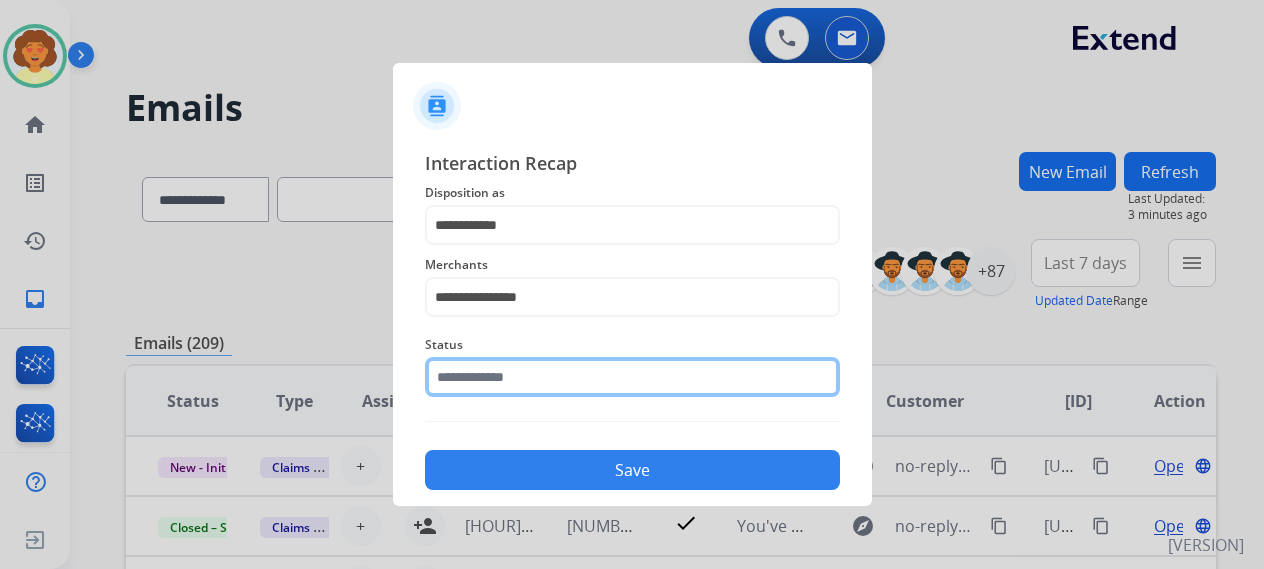 click 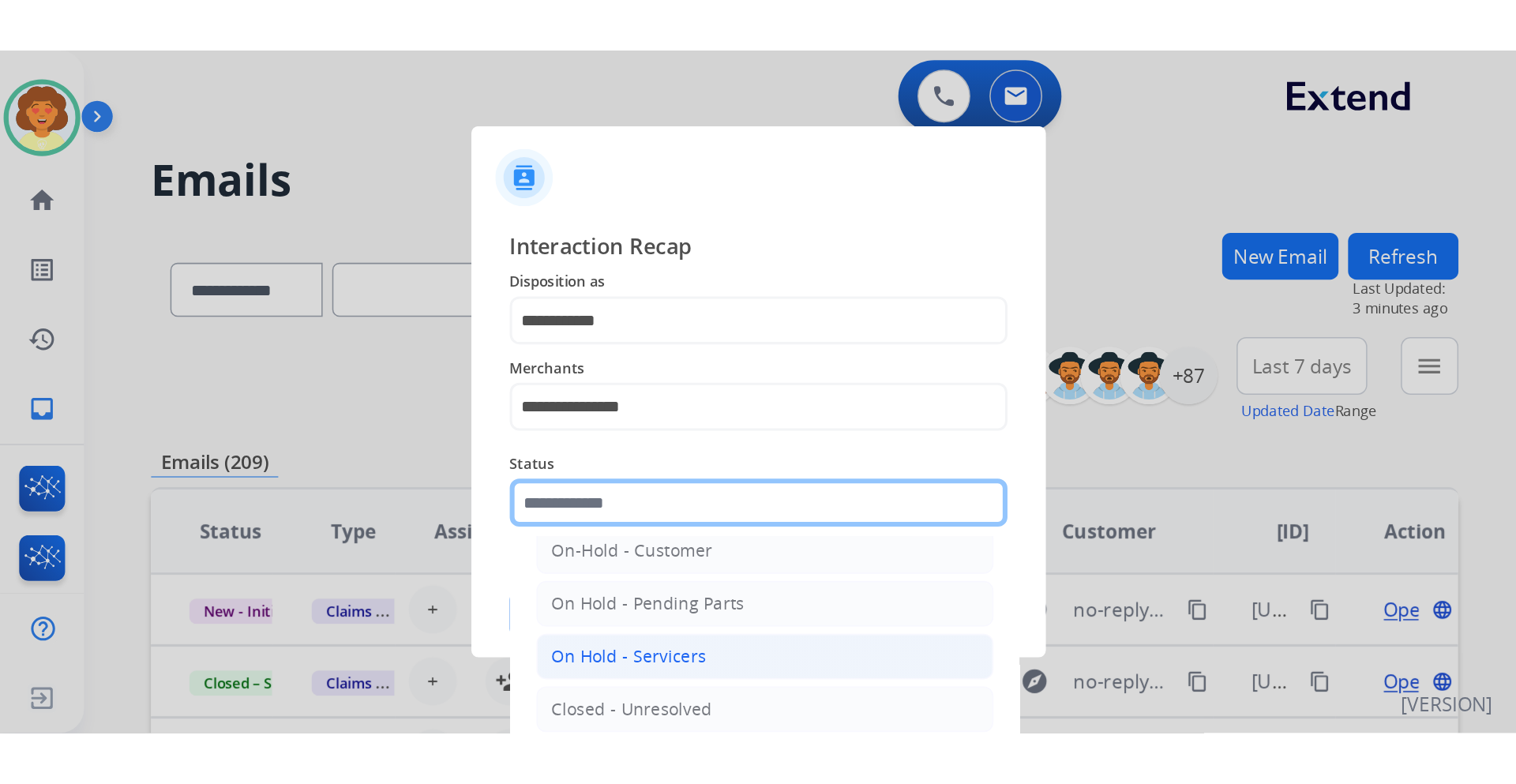 scroll, scrollTop: 90, scrollLeft: 0, axis: vertical 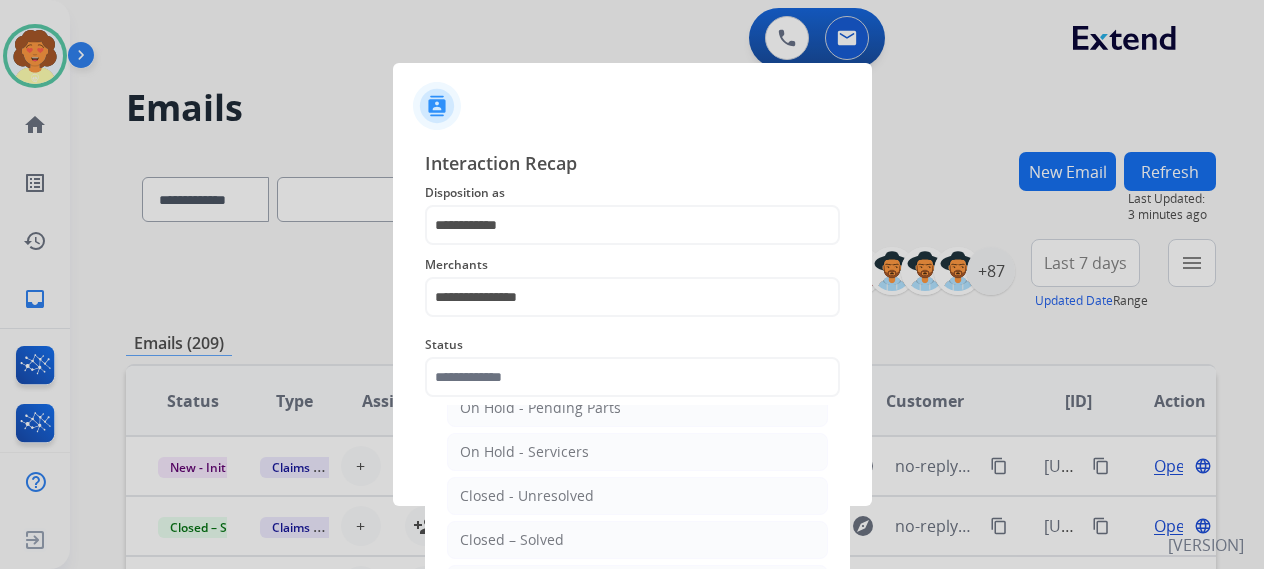 click on "Closed – Solved" 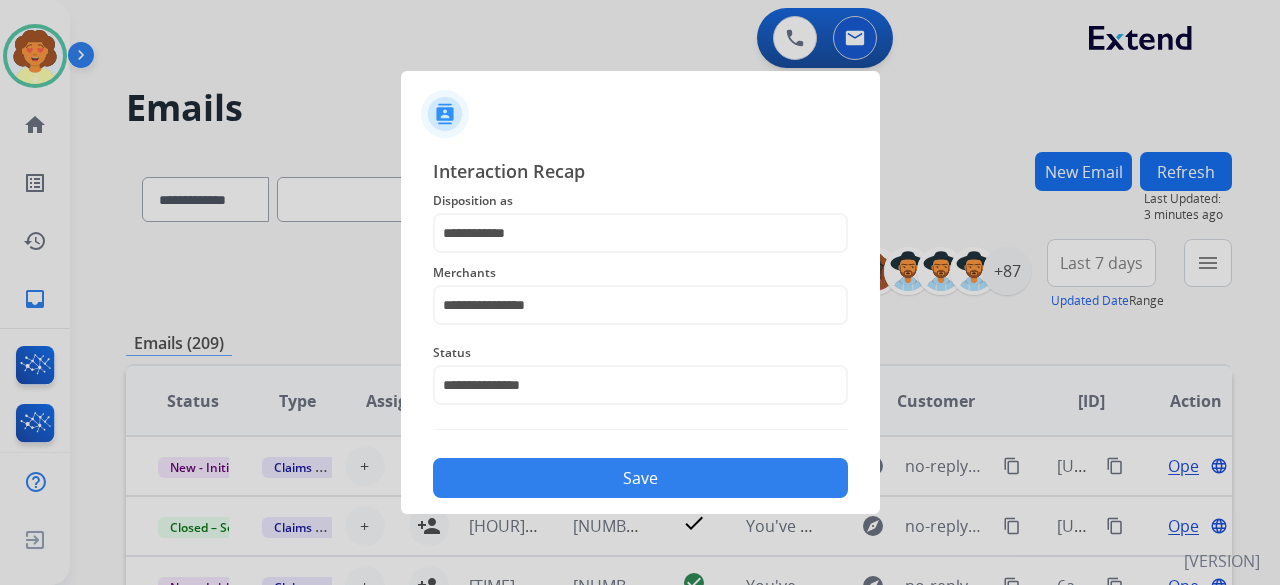 click on "Save" 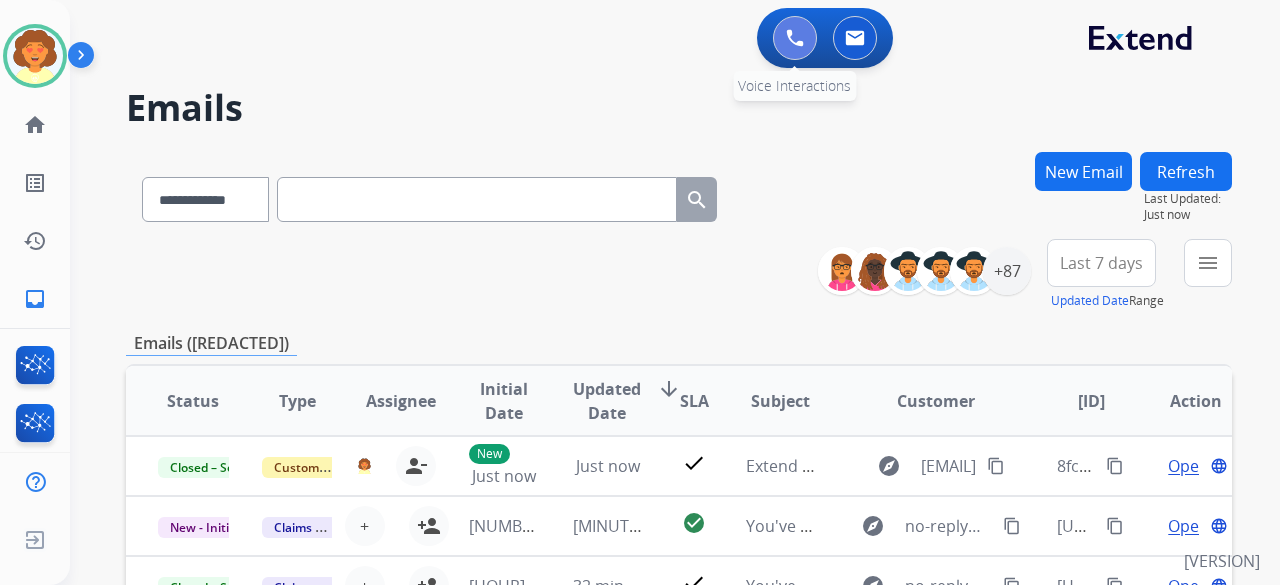 click at bounding box center [795, 38] 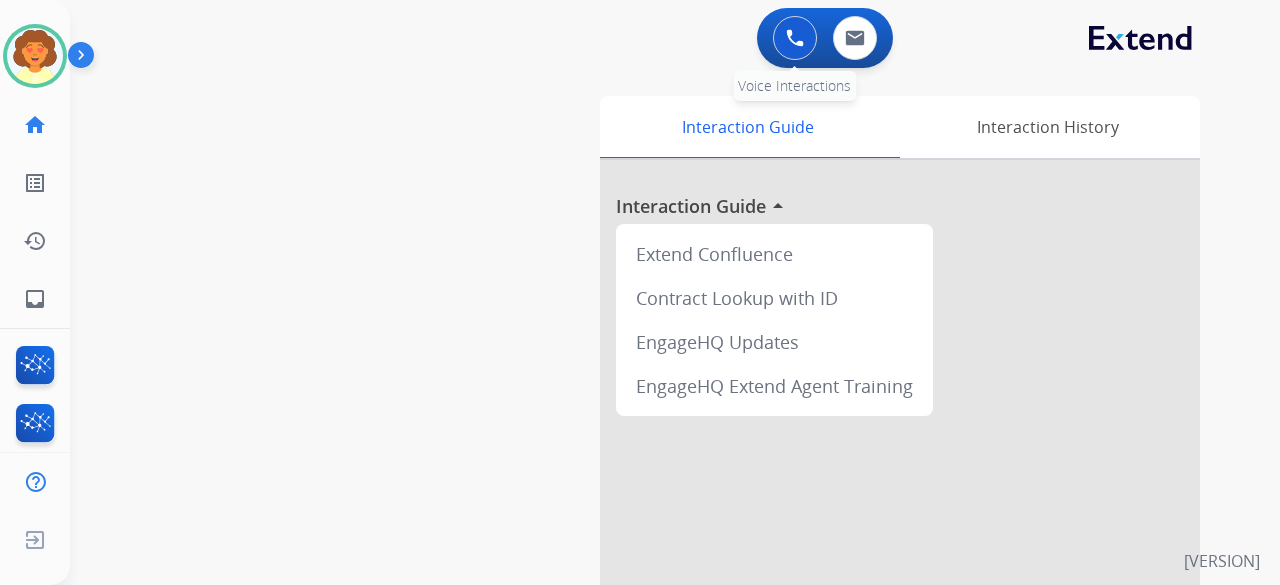 click at bounding box center [795, 38] 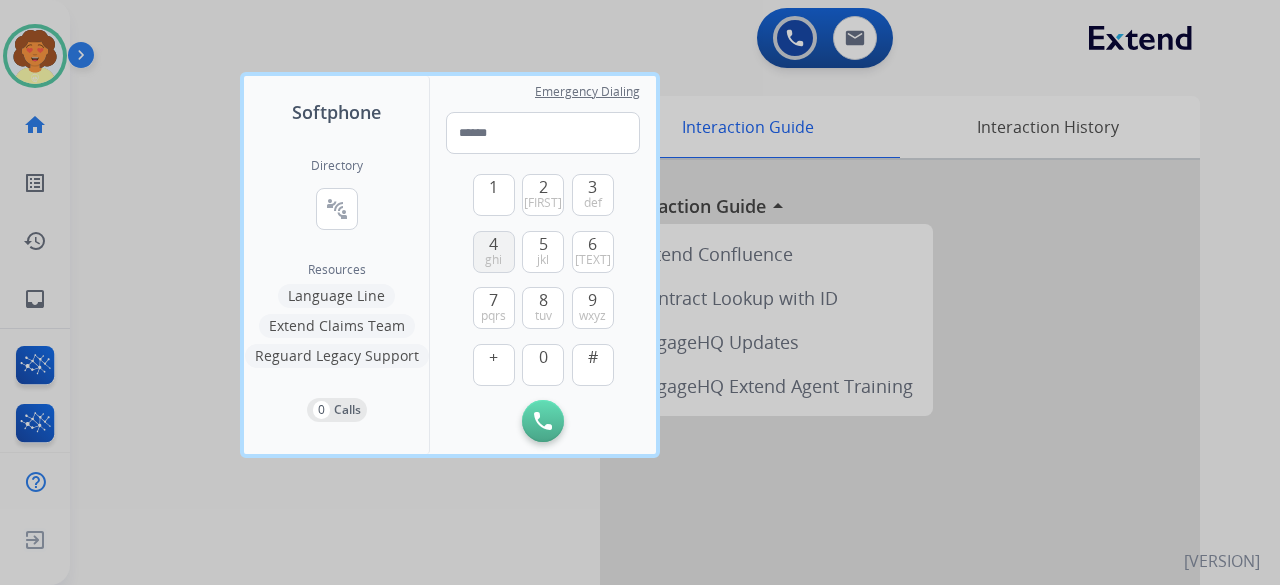 click on "[NUMBER] [LETTER]" at bounding box center [494, 252] 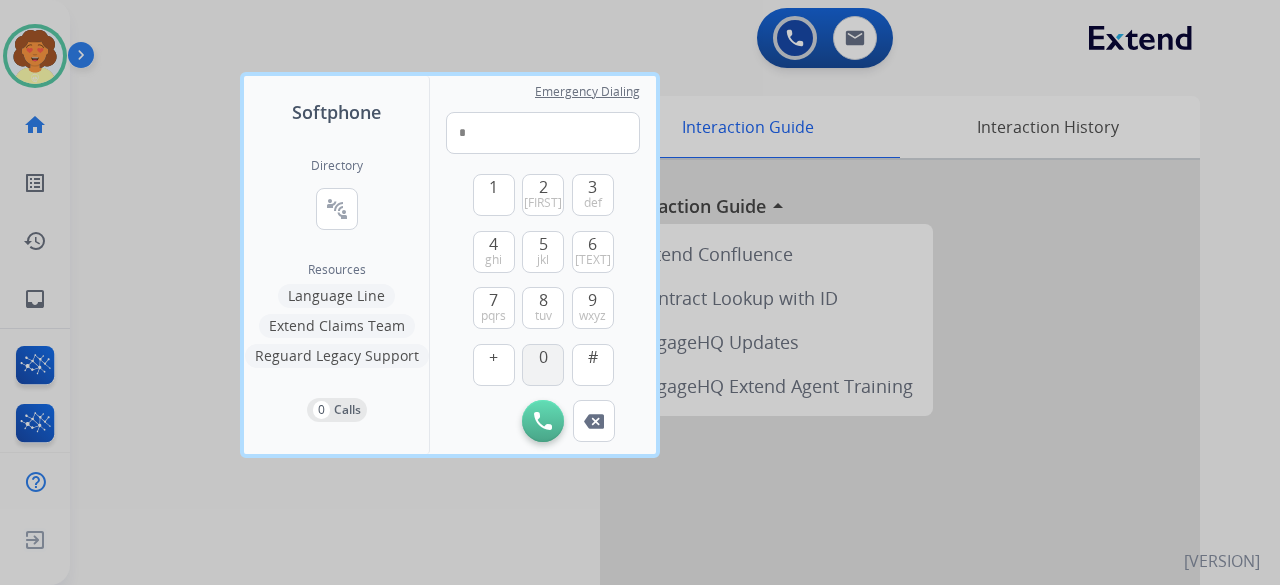 click on "0" at bounding box center [543, 357] 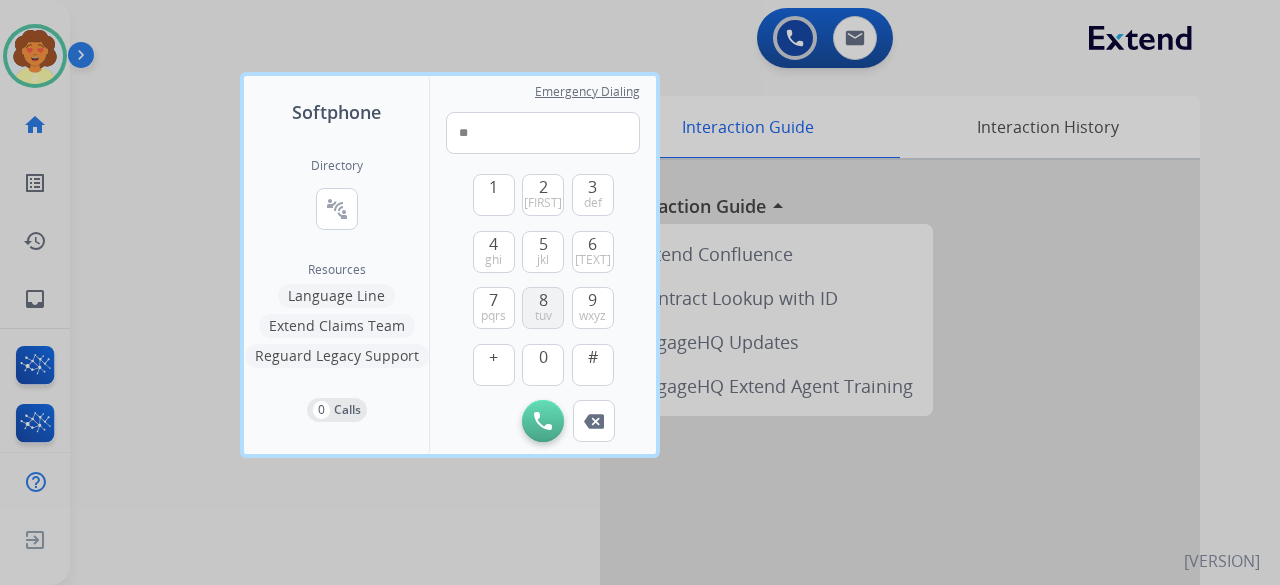 click on "tuv" at bounding box center [543, 316] 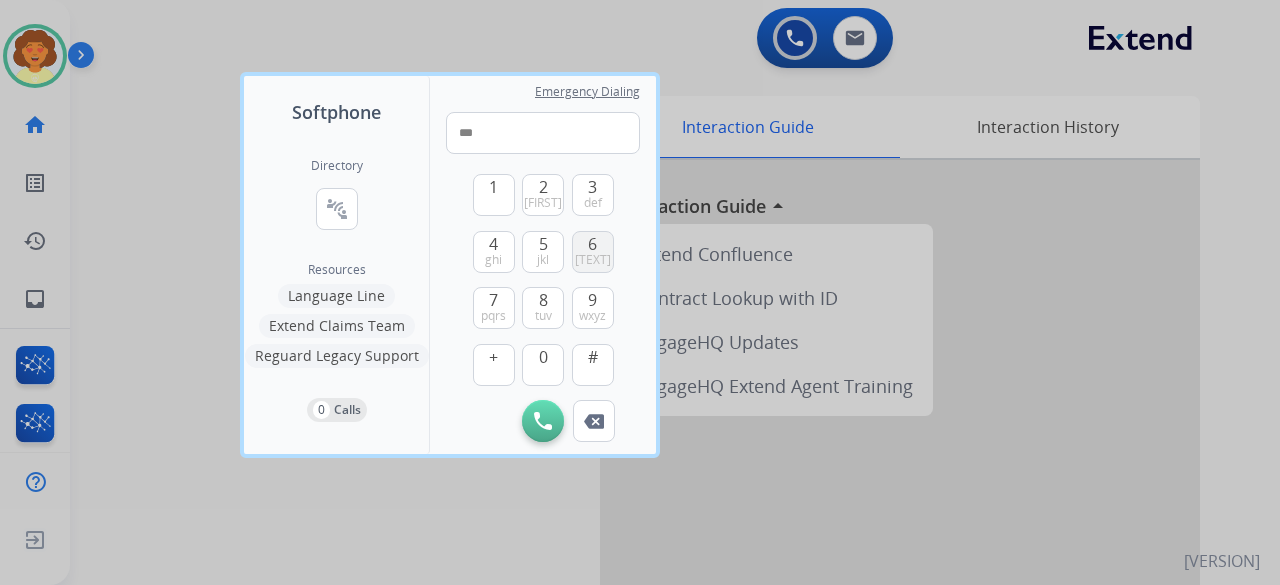 click on "[NUMBER] mno" at bounding box center (593, 252) 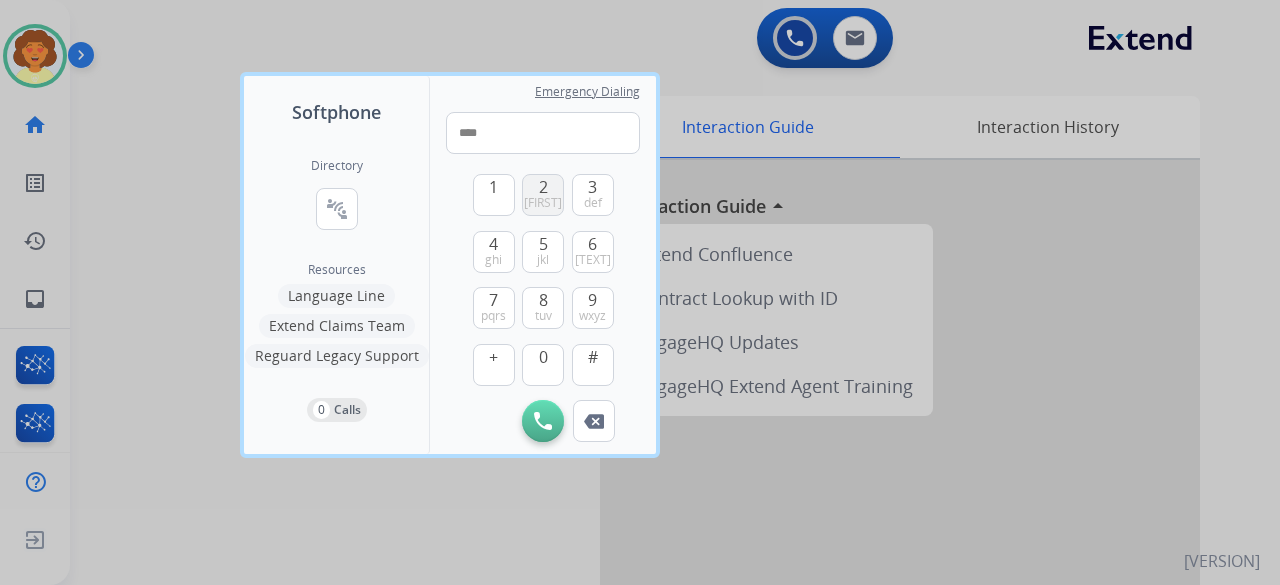 click on "2" at bounding box center [543, 187] 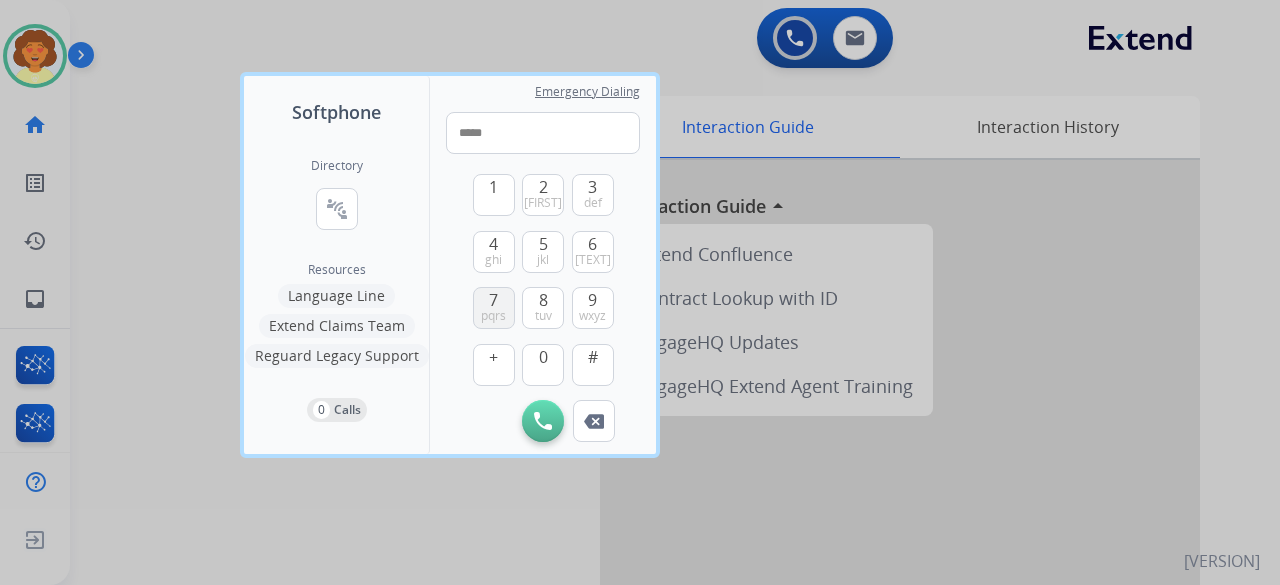 click on "7" at bounding box center (493, 300) 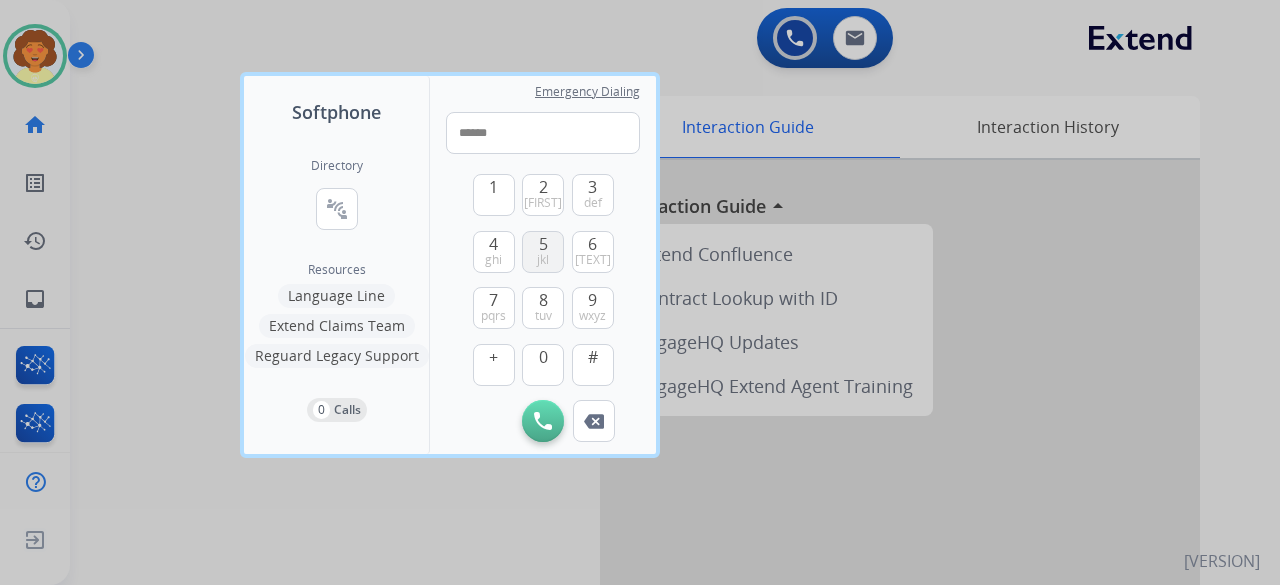 click on "jkl" at bounding box center (543, 260) 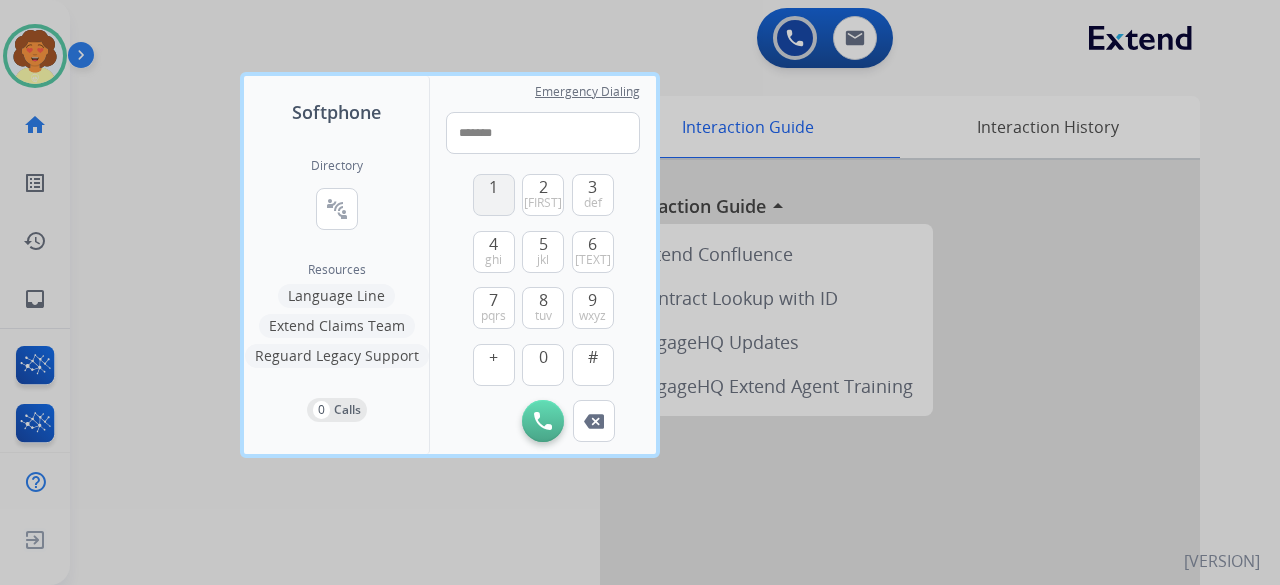 click on "1" at bounding box center (493, 187) 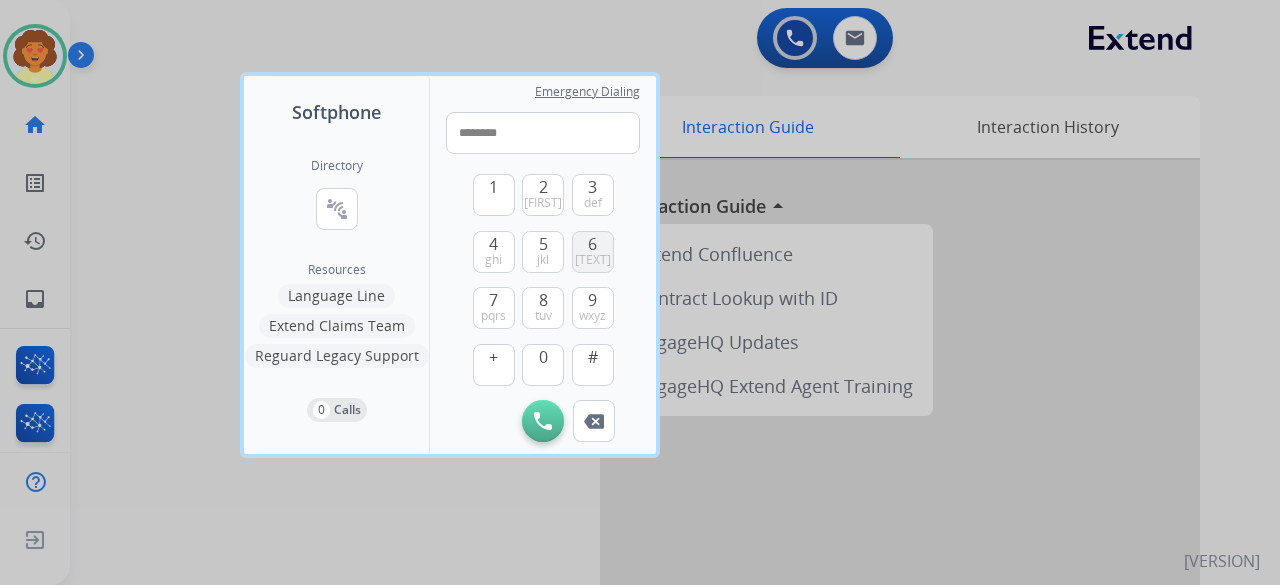 click on "6" at bounding box center [592, 244] 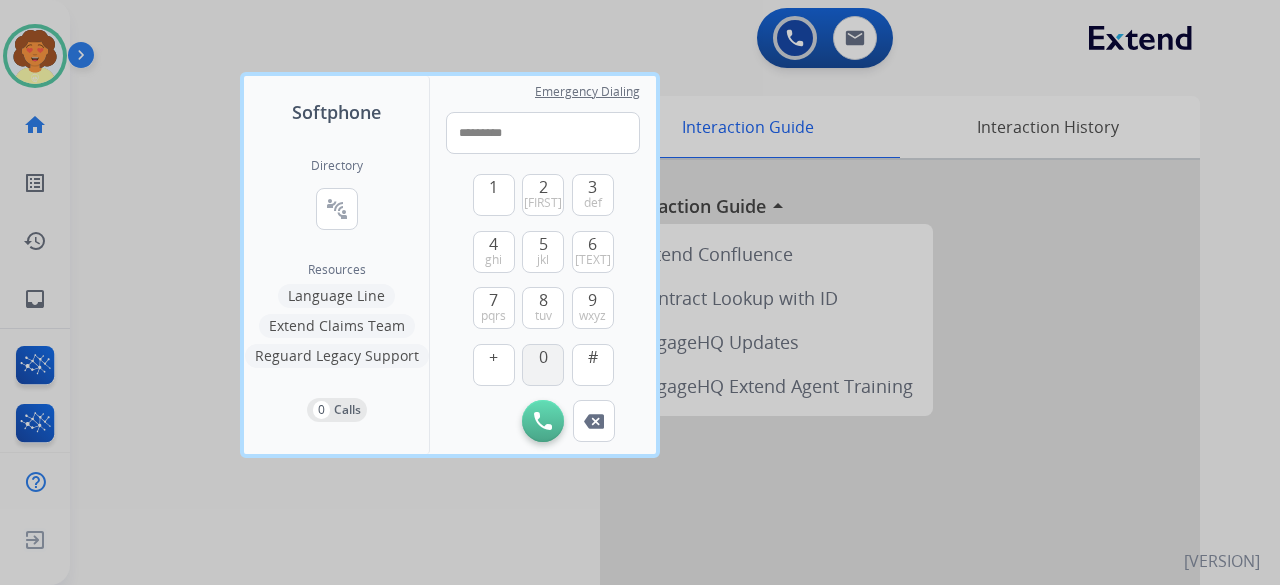 click on "0" at bounding box center (543, 357) 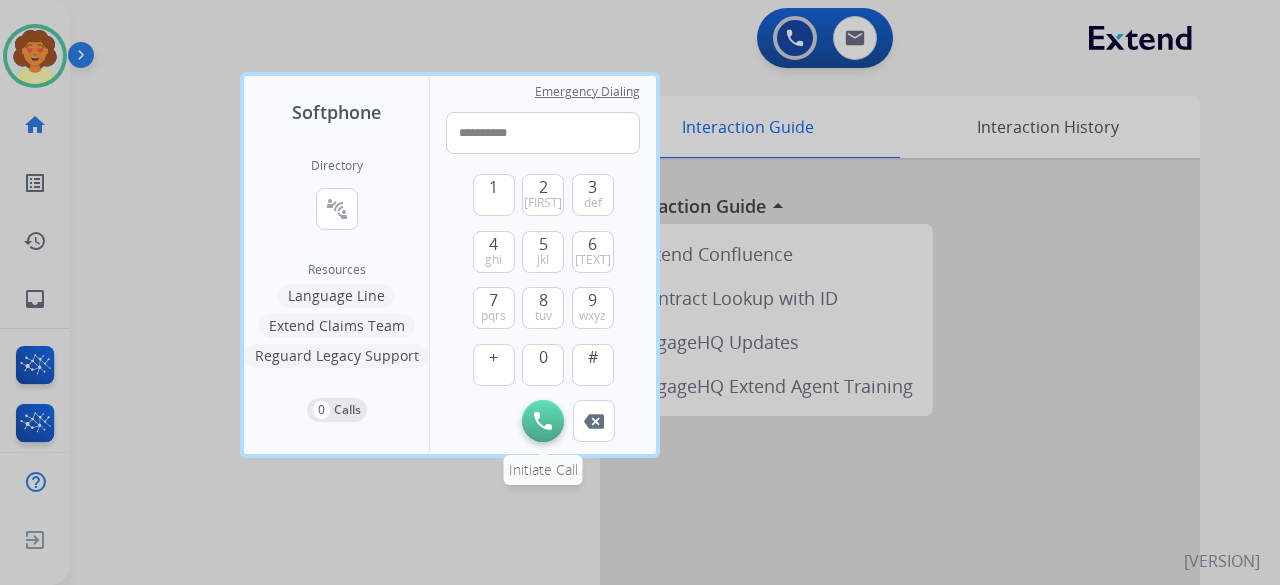 click at bounding box center (543, 421) 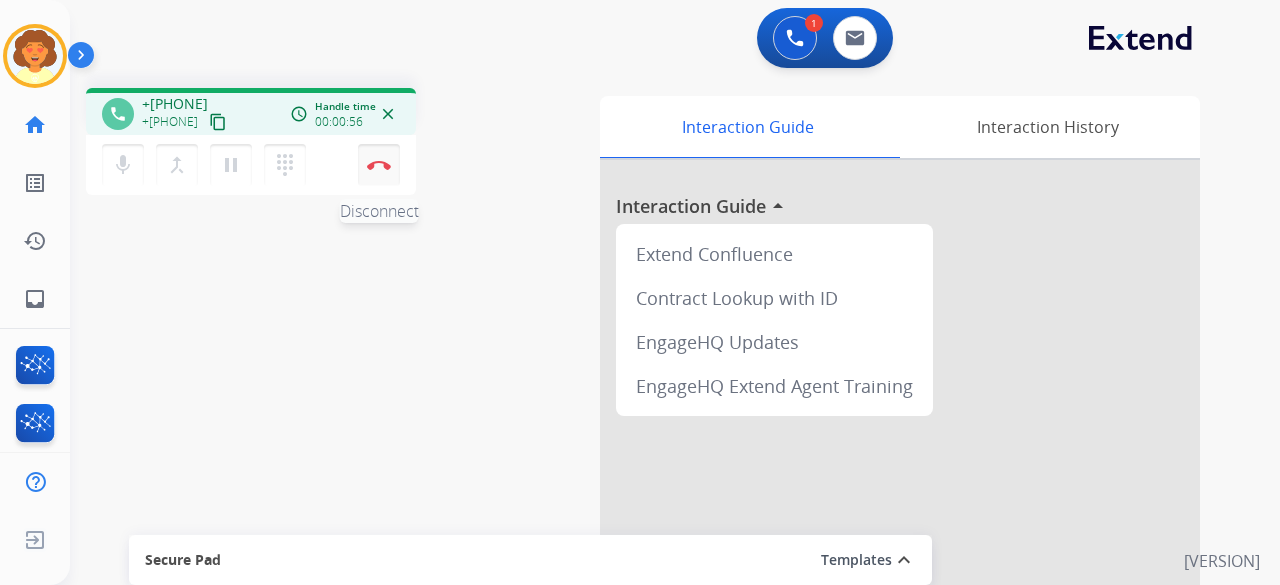 click on "Disconnect" at bounding box center (379, 165) 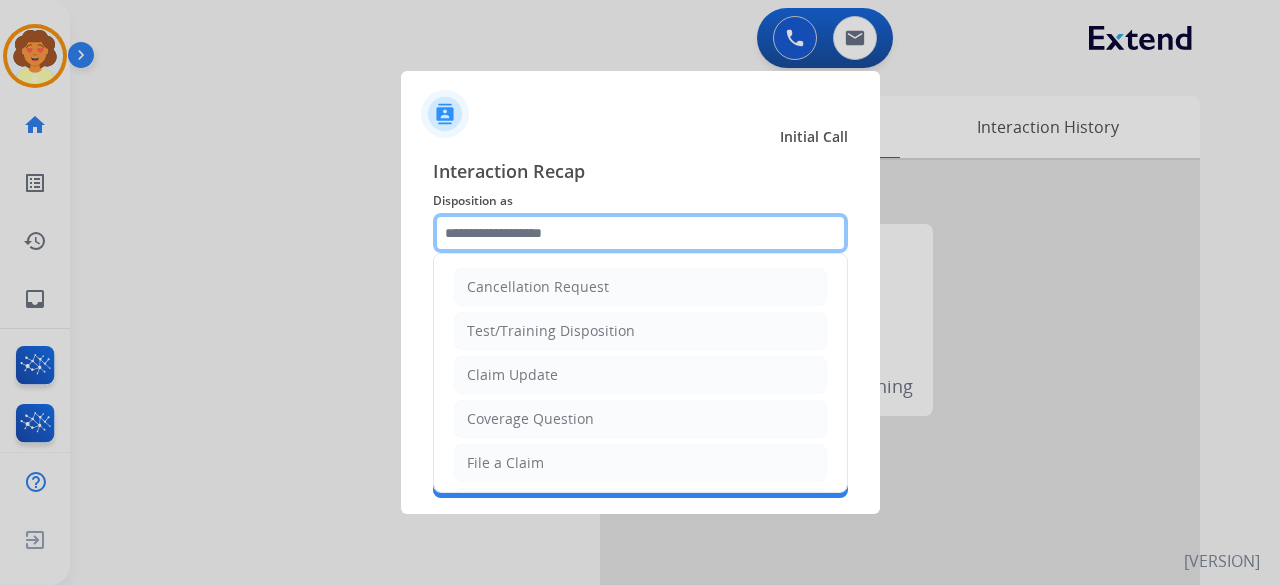 click 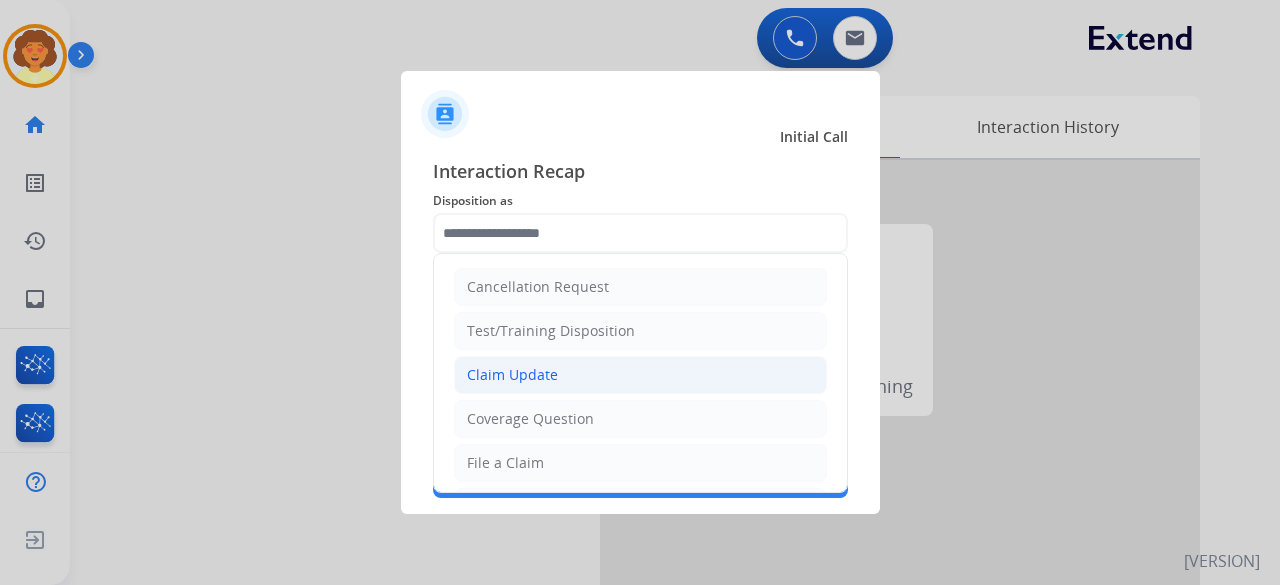 click on "Claim Update" 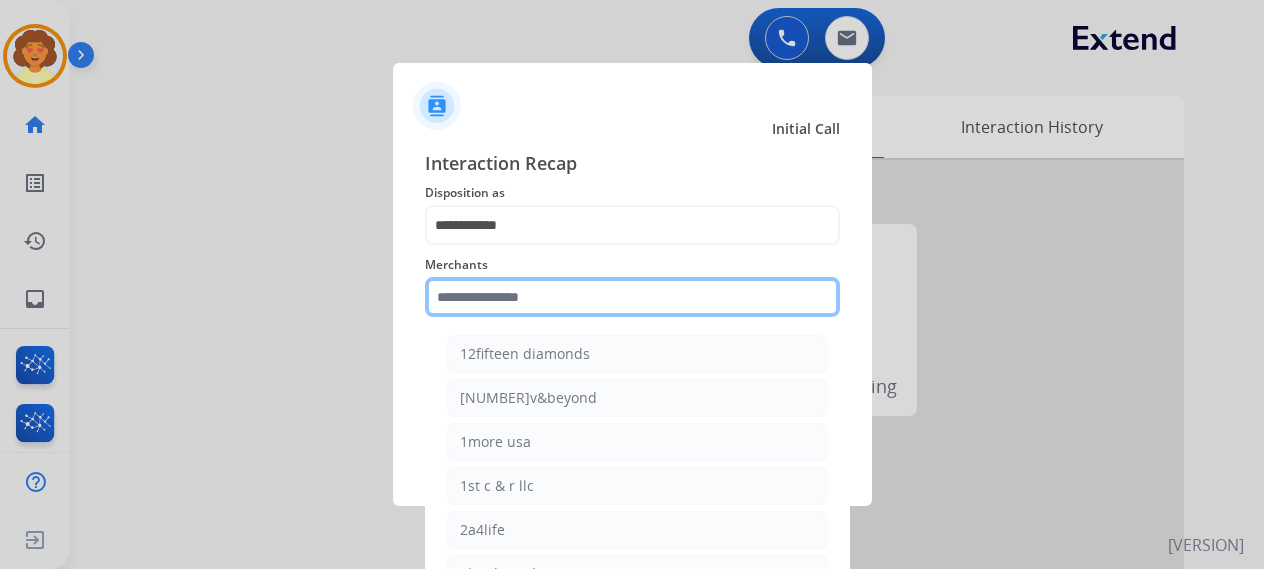 click 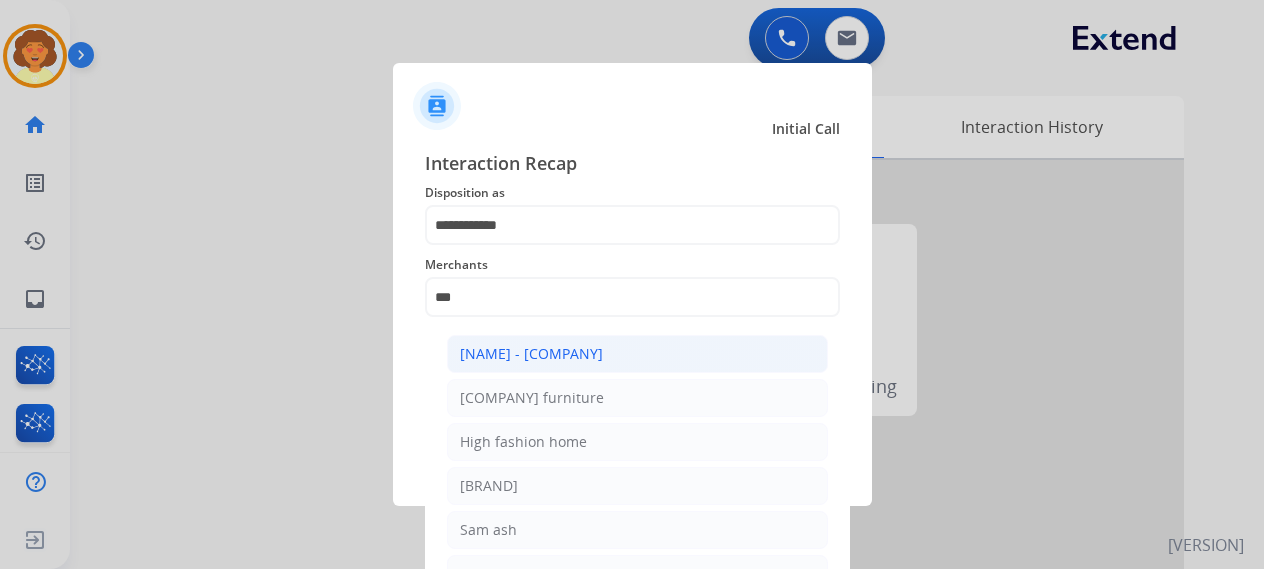 click on "[NAME] - [COMPANY]" 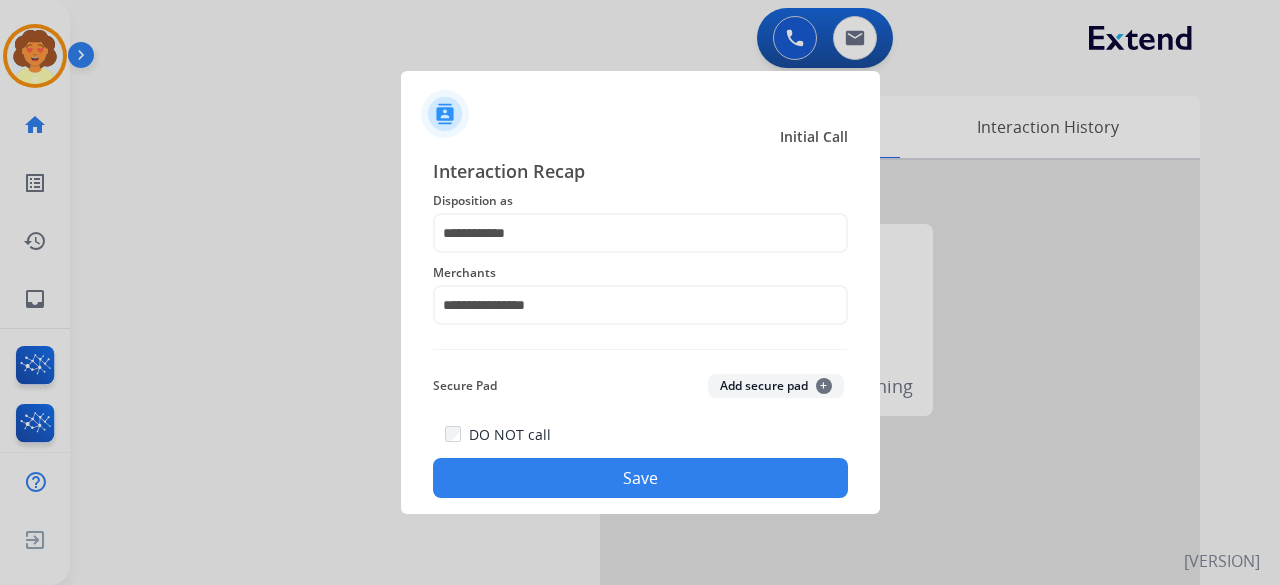 click on "Save" 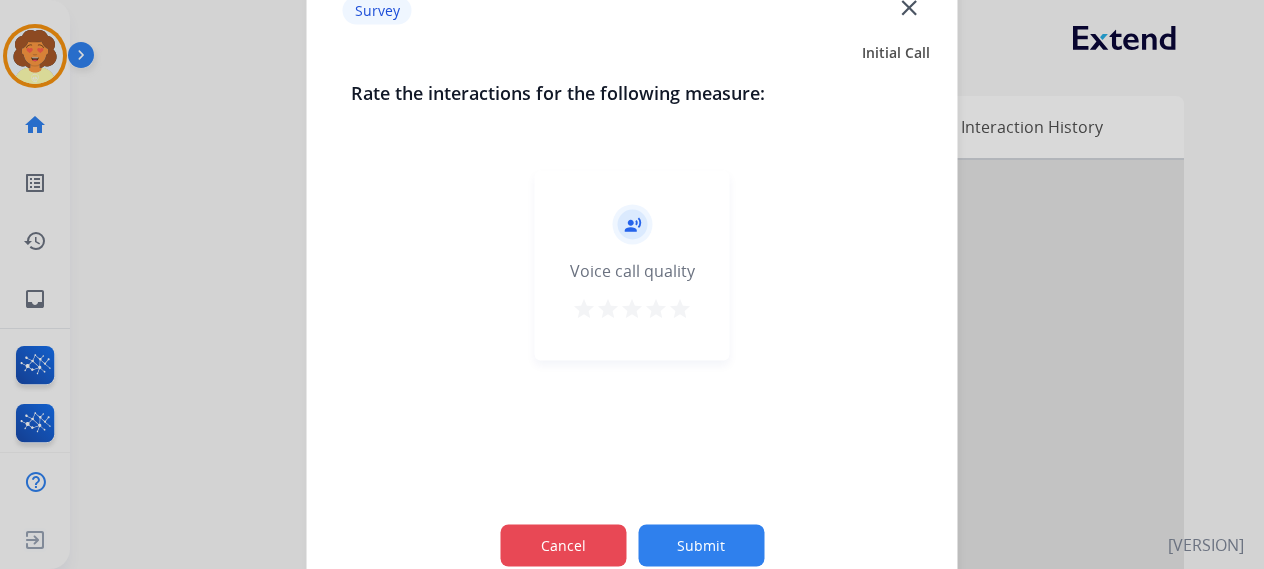 click on "Cancel" 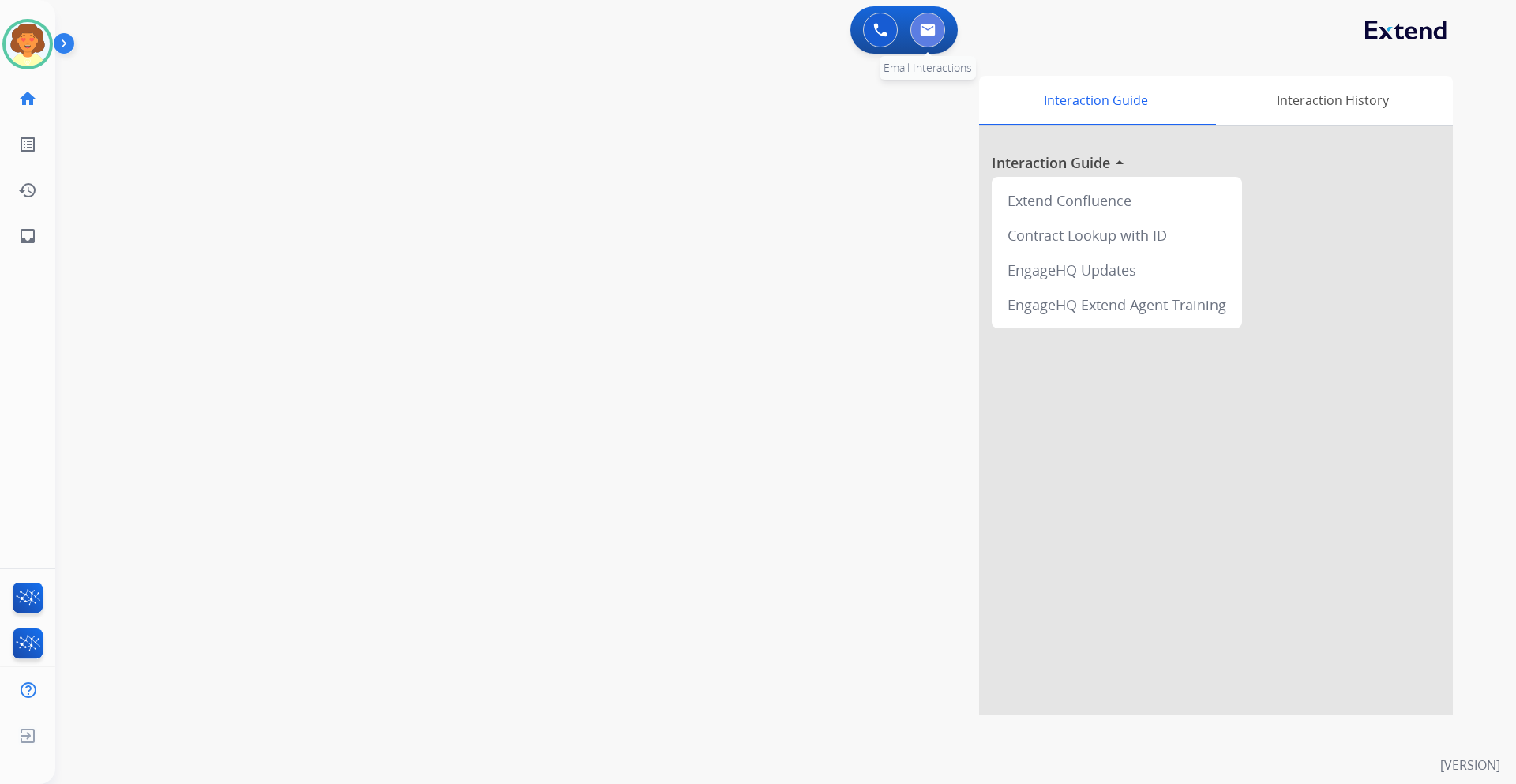 click at bounding box center (928, 30) 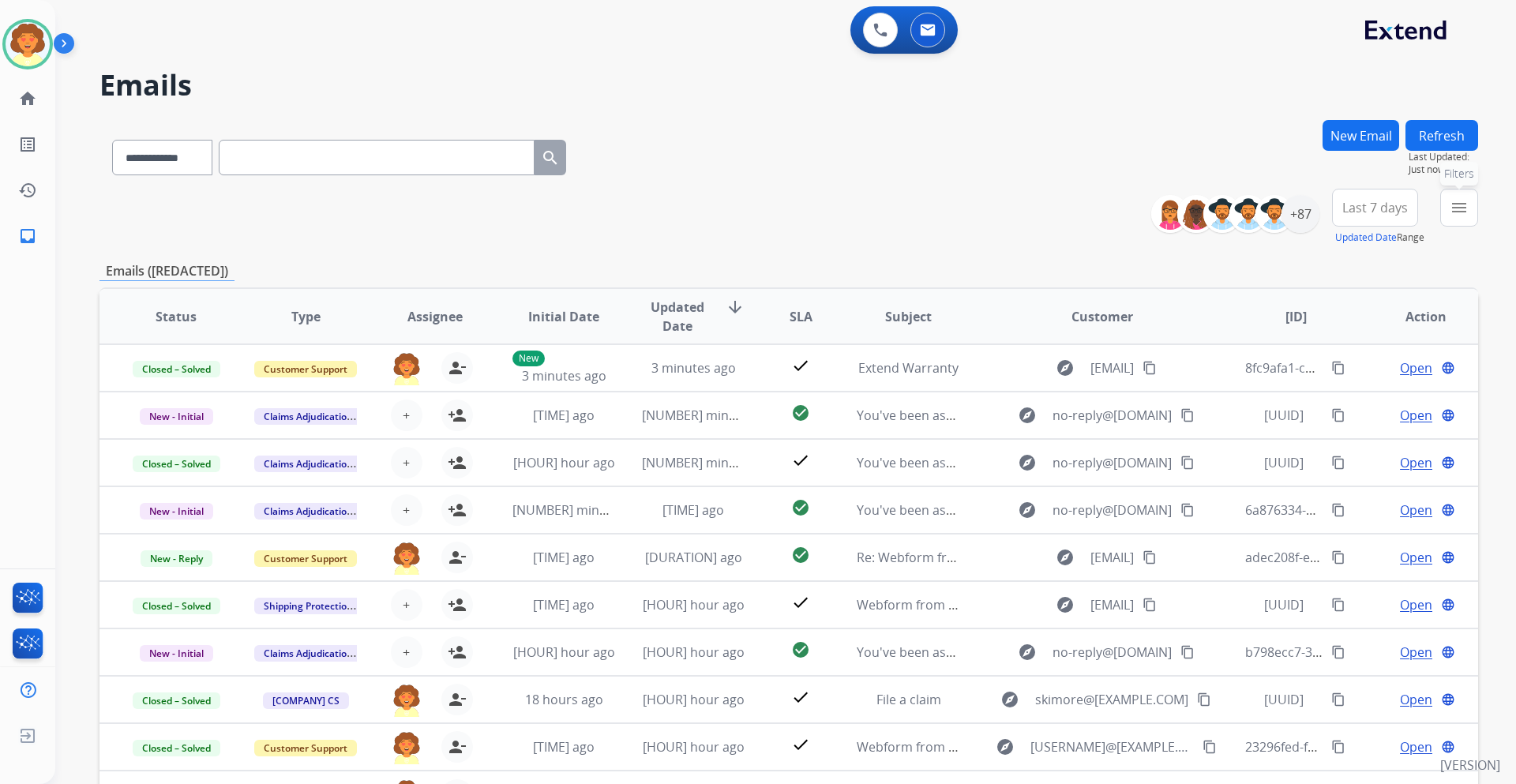 click on "menu" at bounding box center [1459, 208] 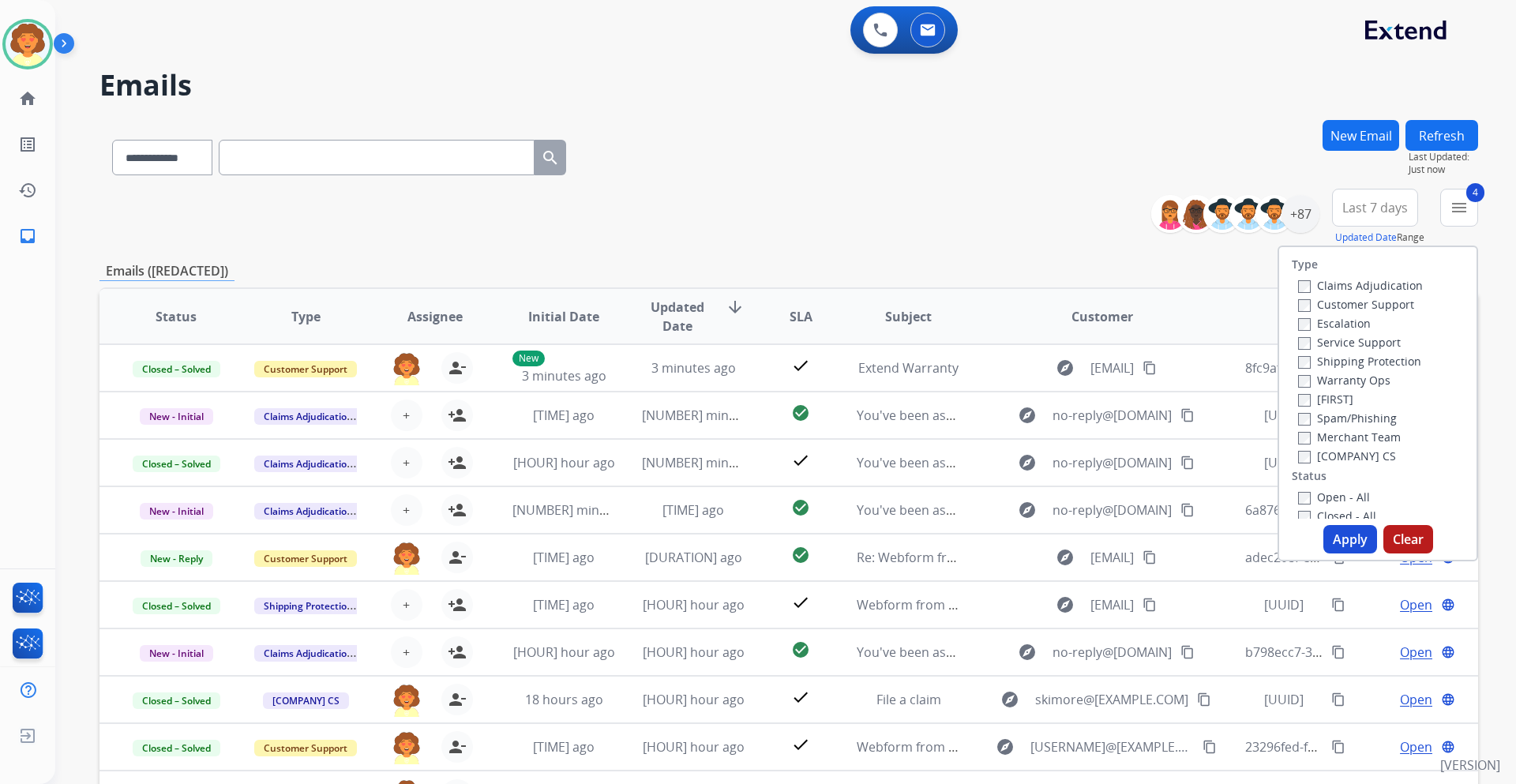 click on "Apply" at bounding box center [1350, 539] 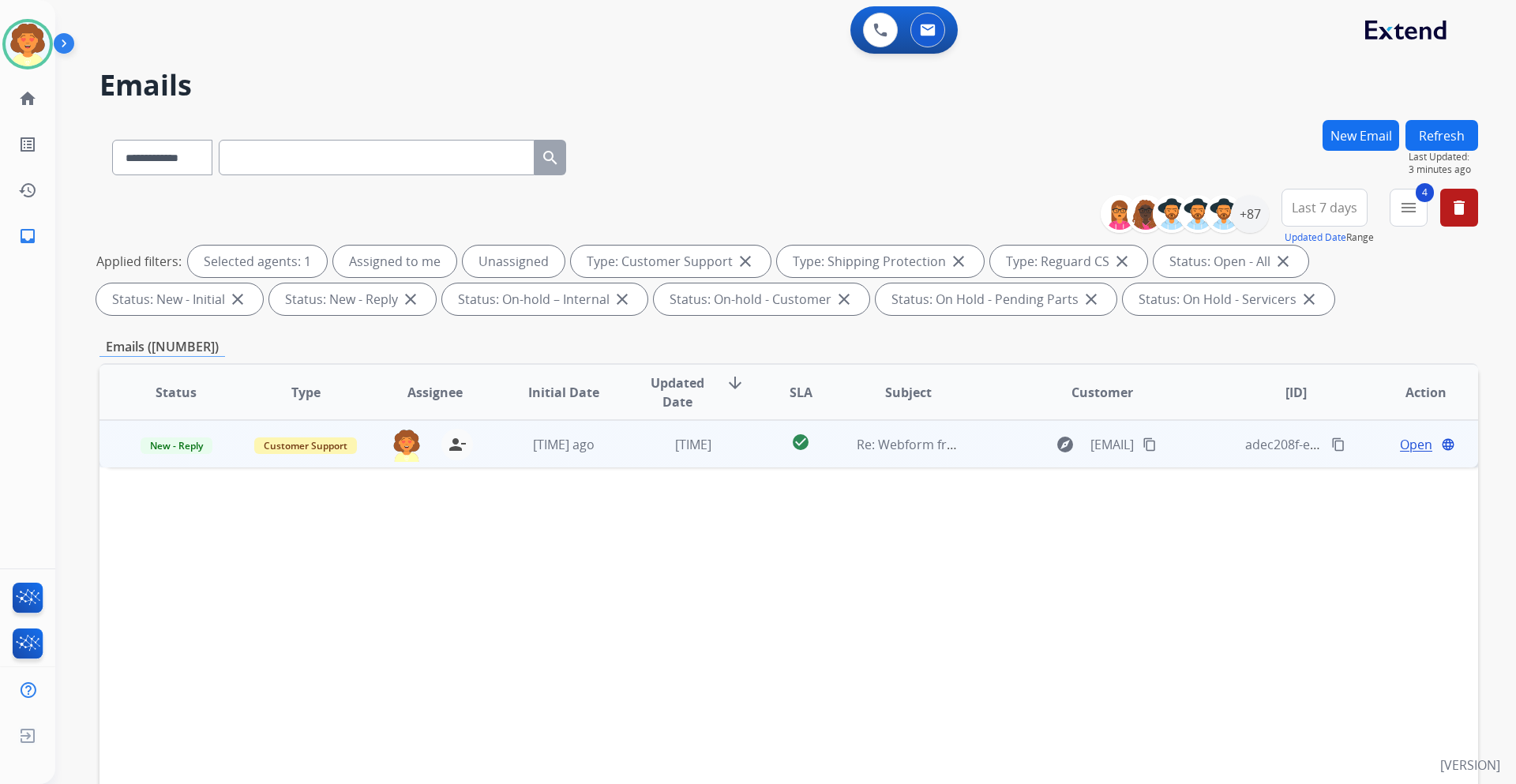 click on "Open" at bounding box center [1416, 445] 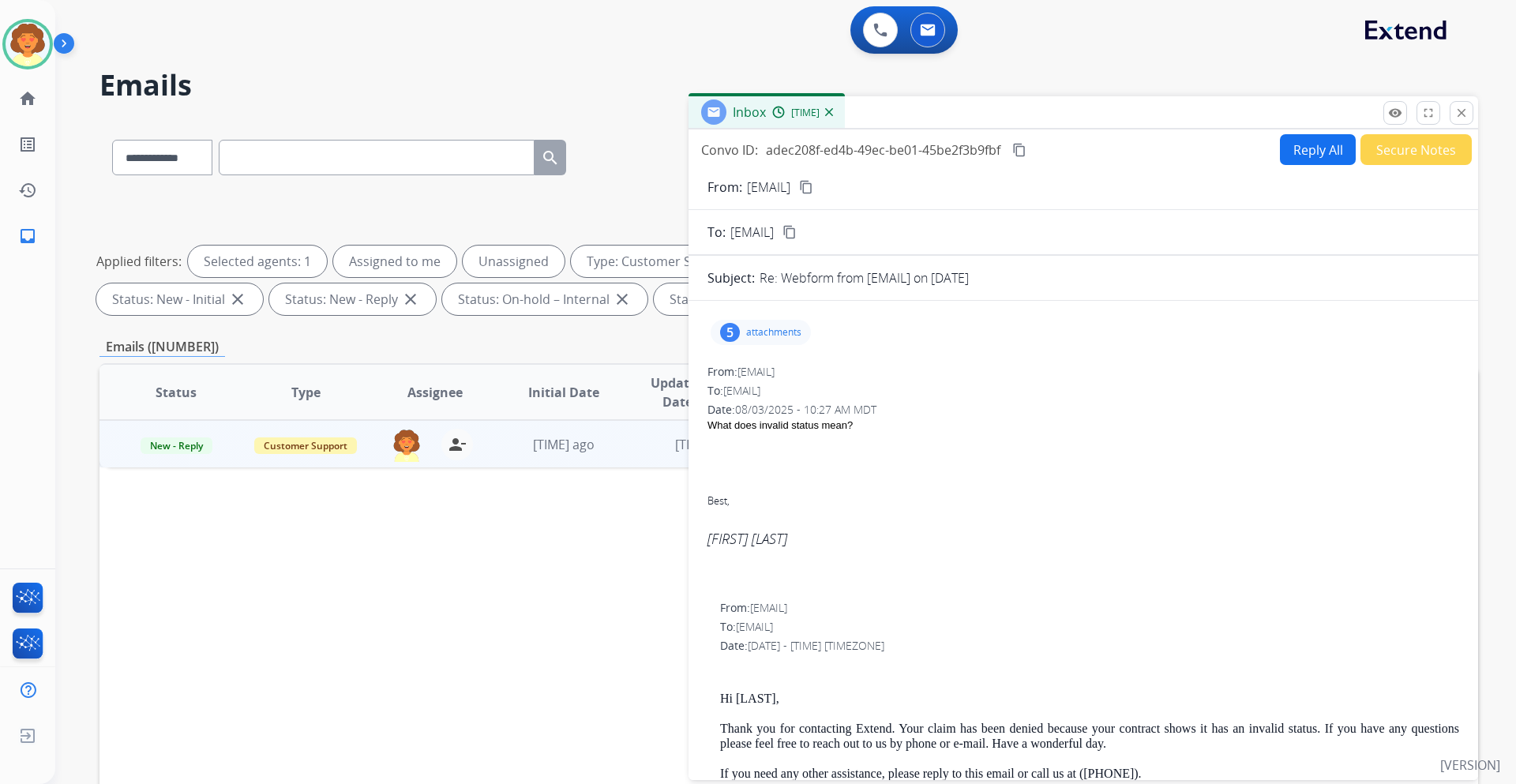 click on "5" at bounding box center [730, 332] 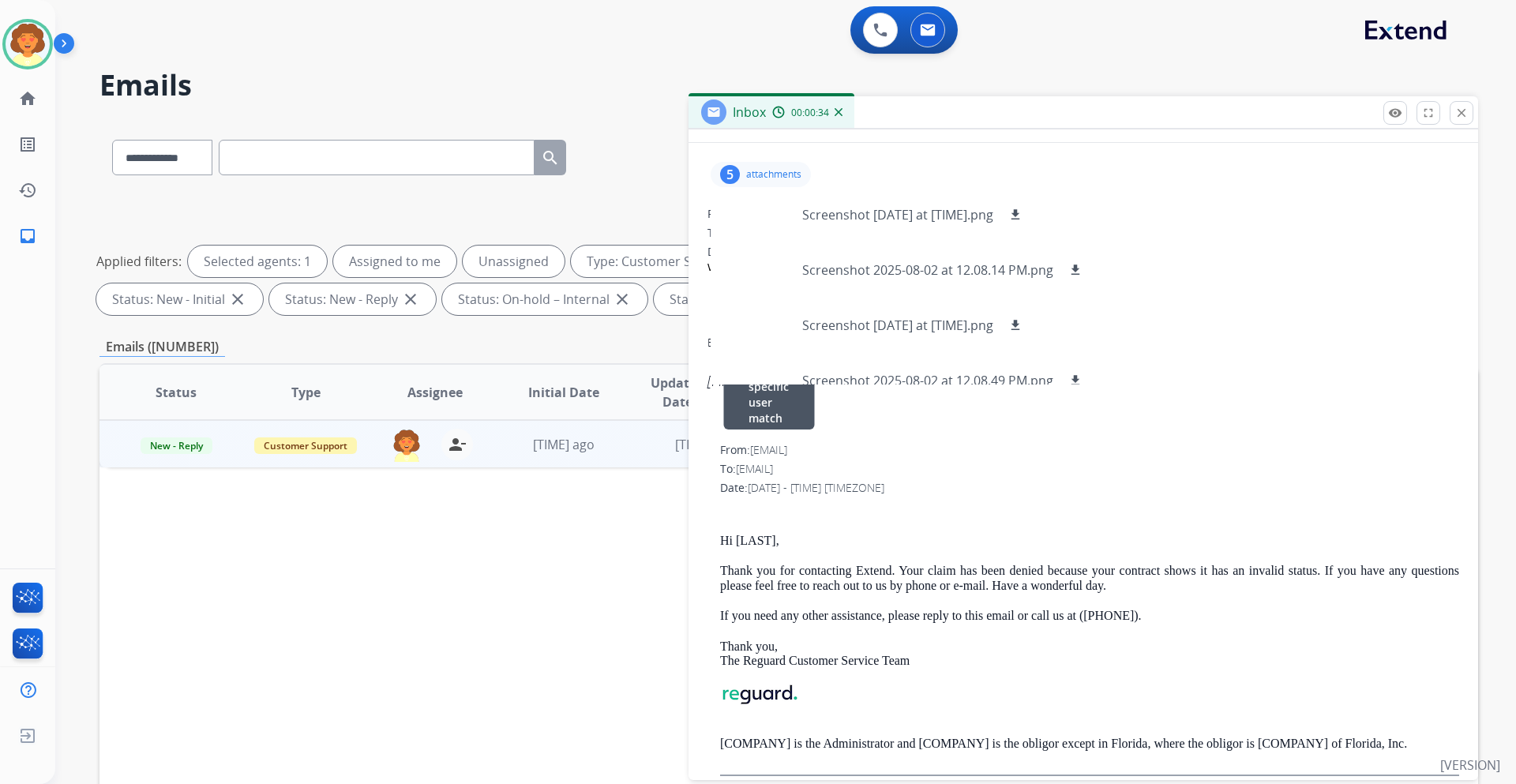 scroll, scrollTop: 0, scrollLeft: 0, axis: both 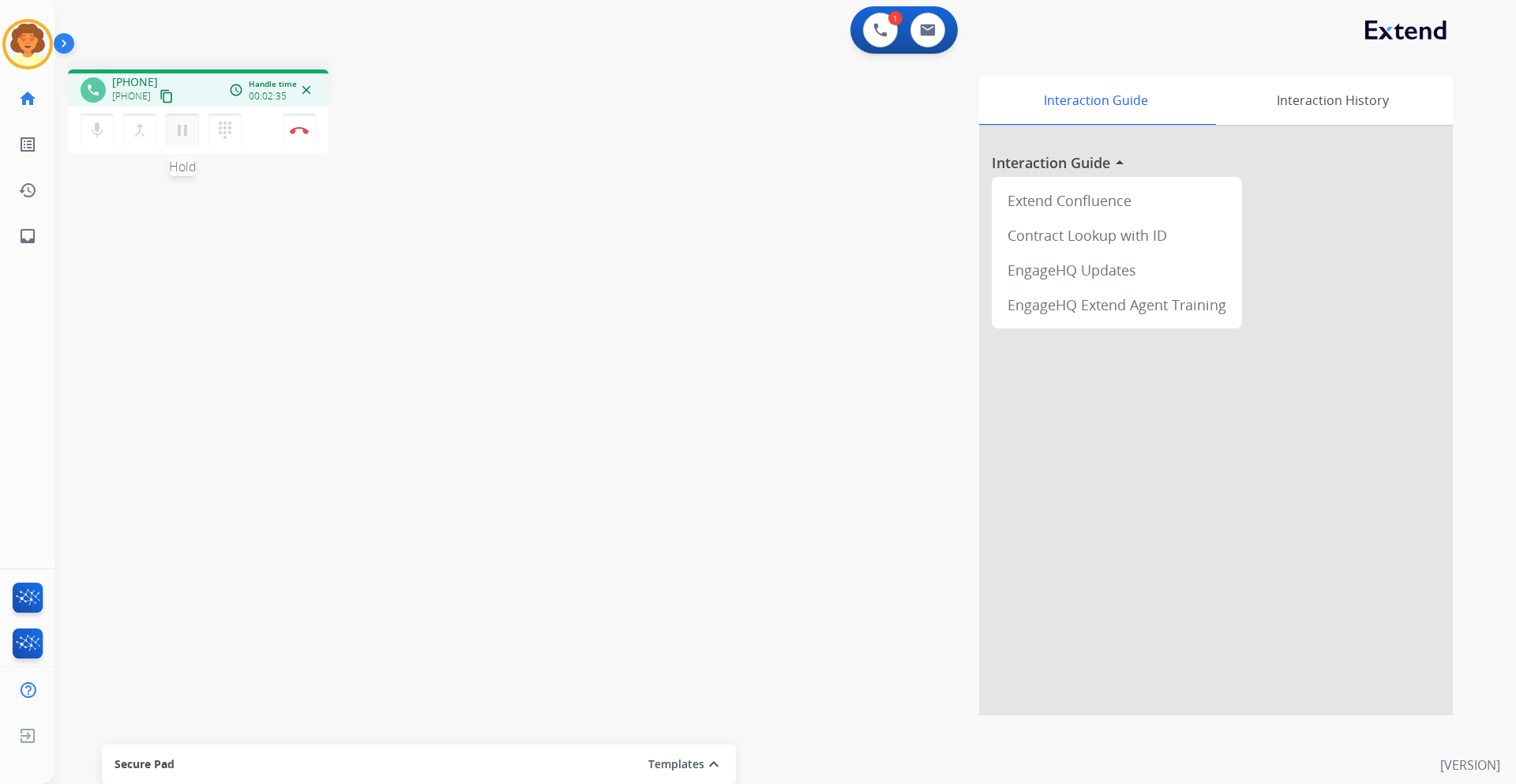 click on "pause" at bounding box center (182, 130) 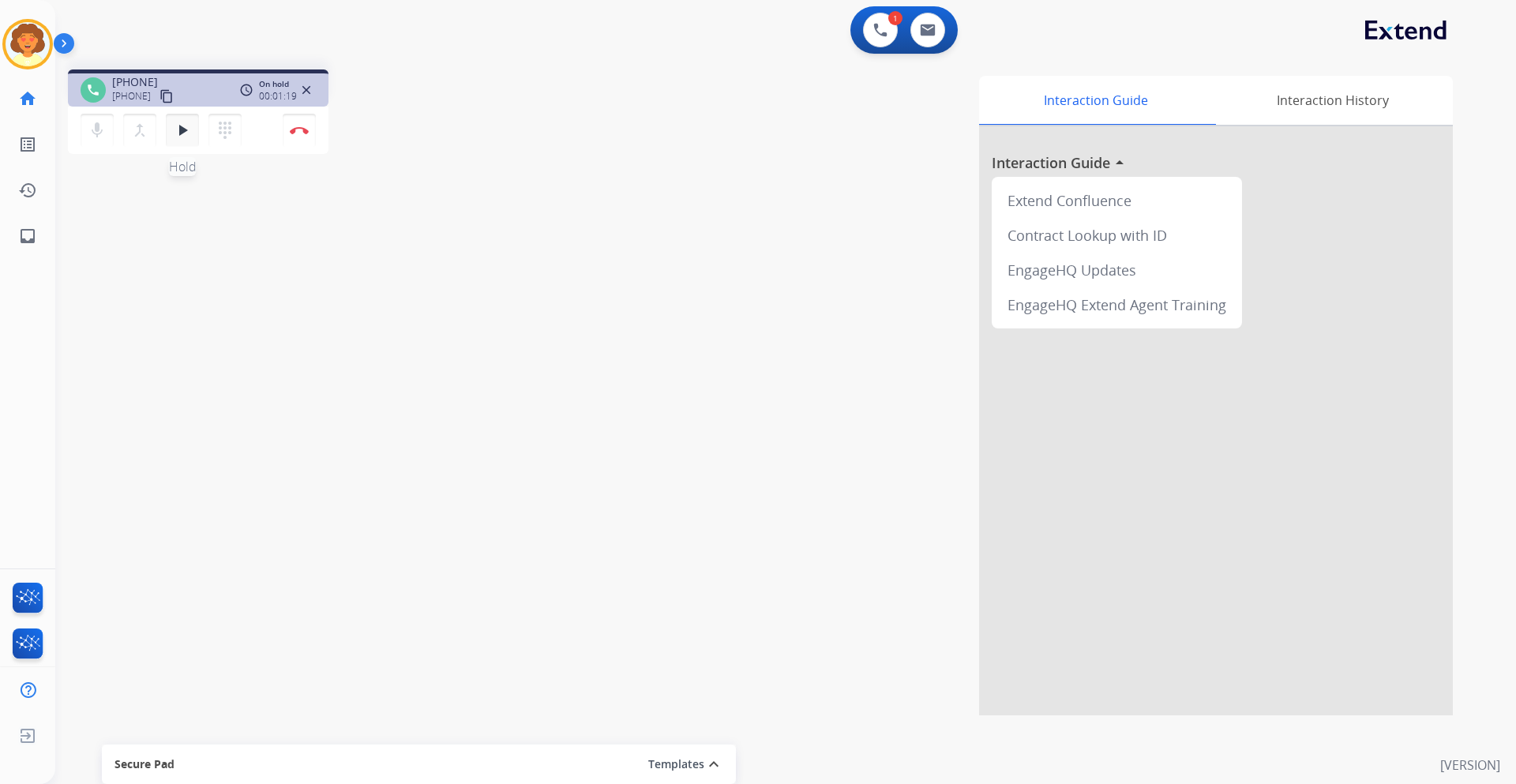 click on "play_arrow" at bounding box center [182, 130] 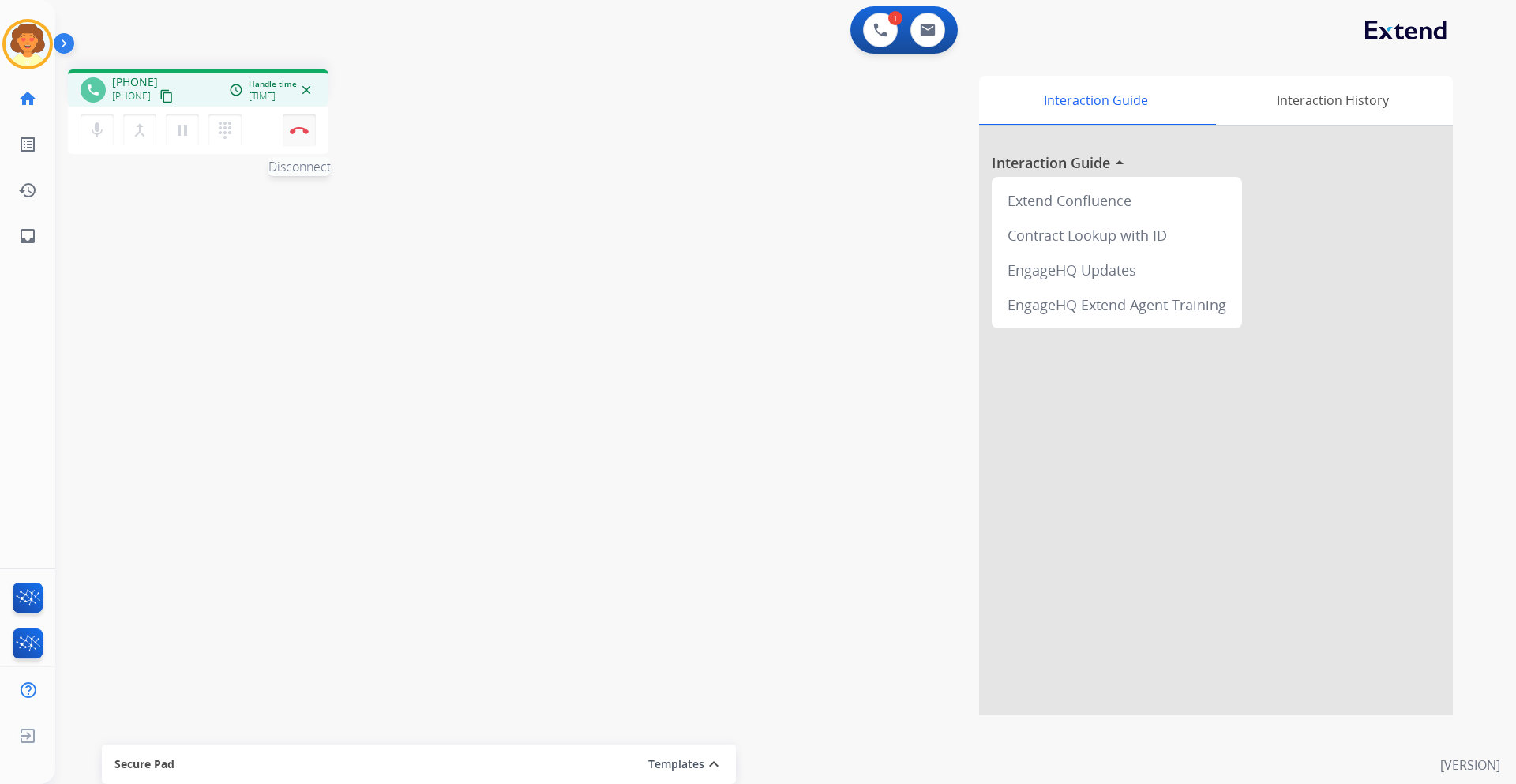 click at bounding box center (299, 130) 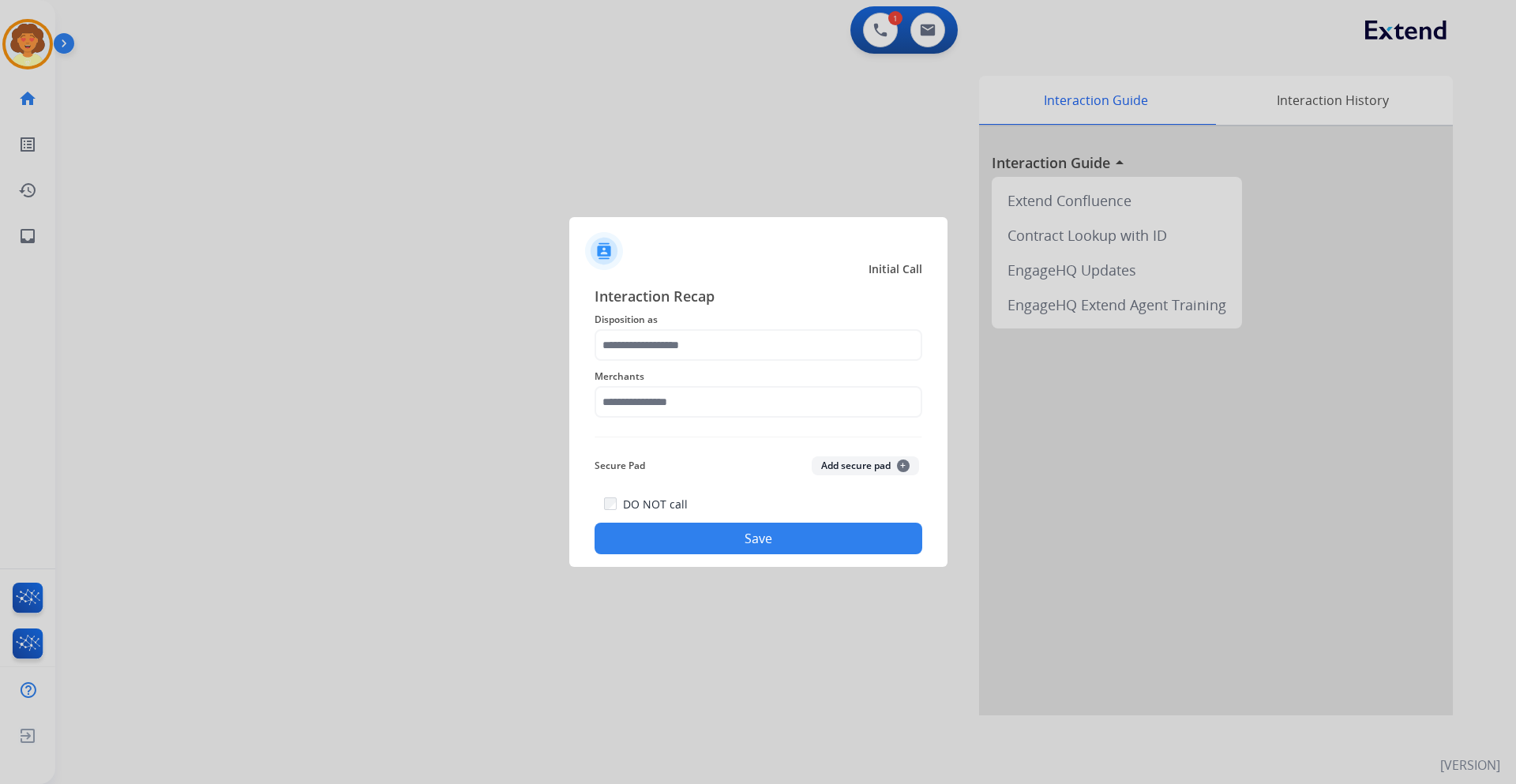 click on "Disposition as" 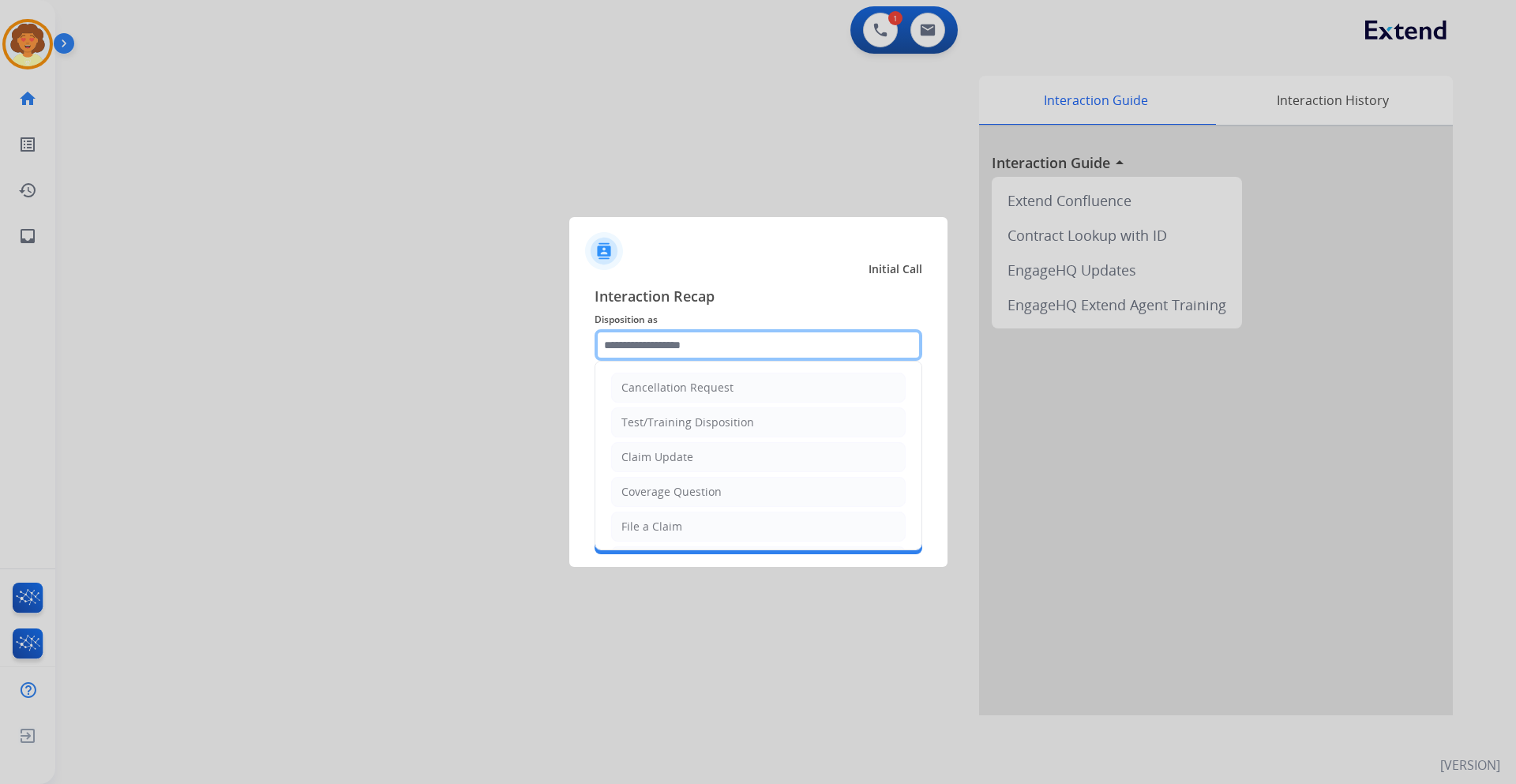 click 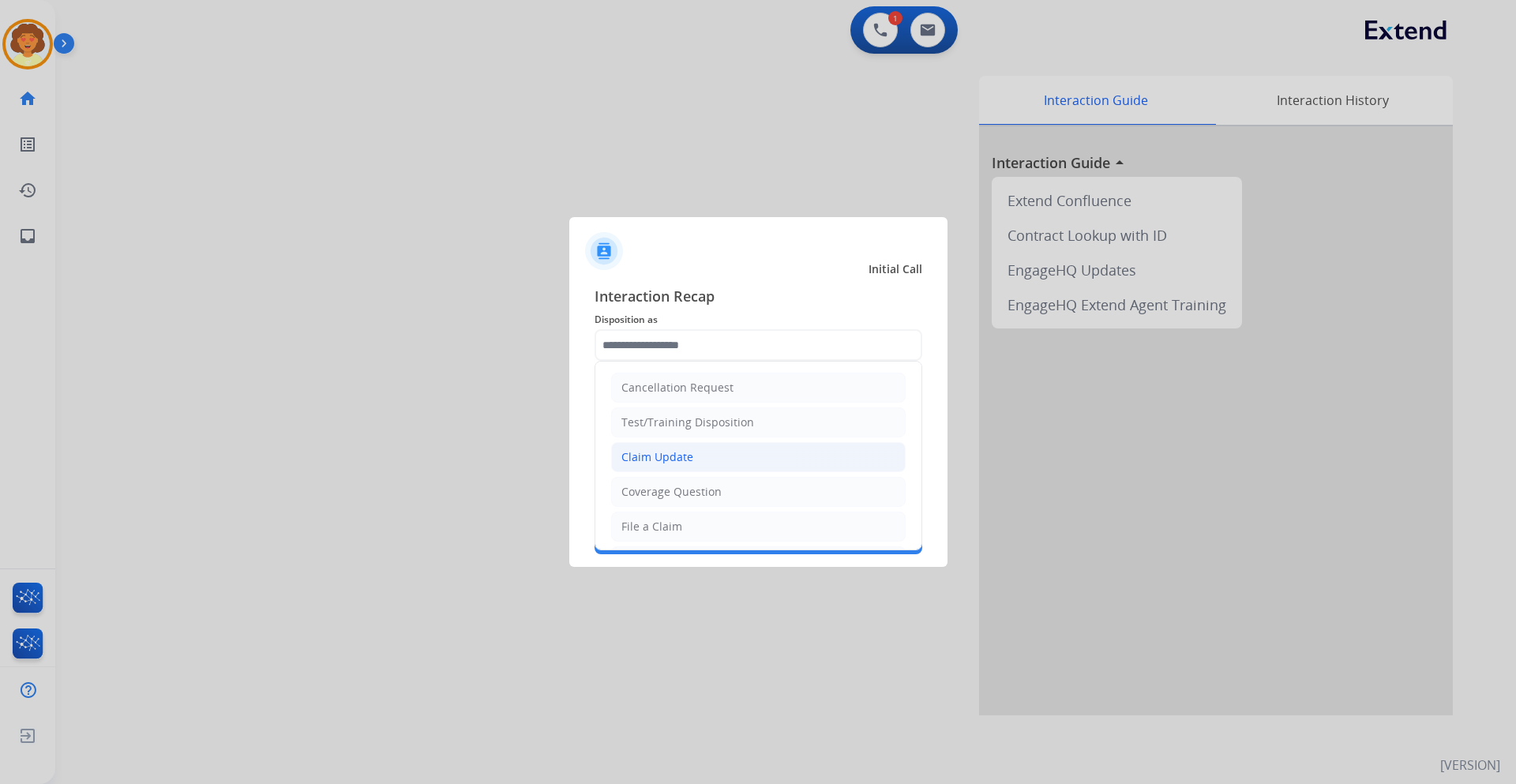 click on "Claim Update" 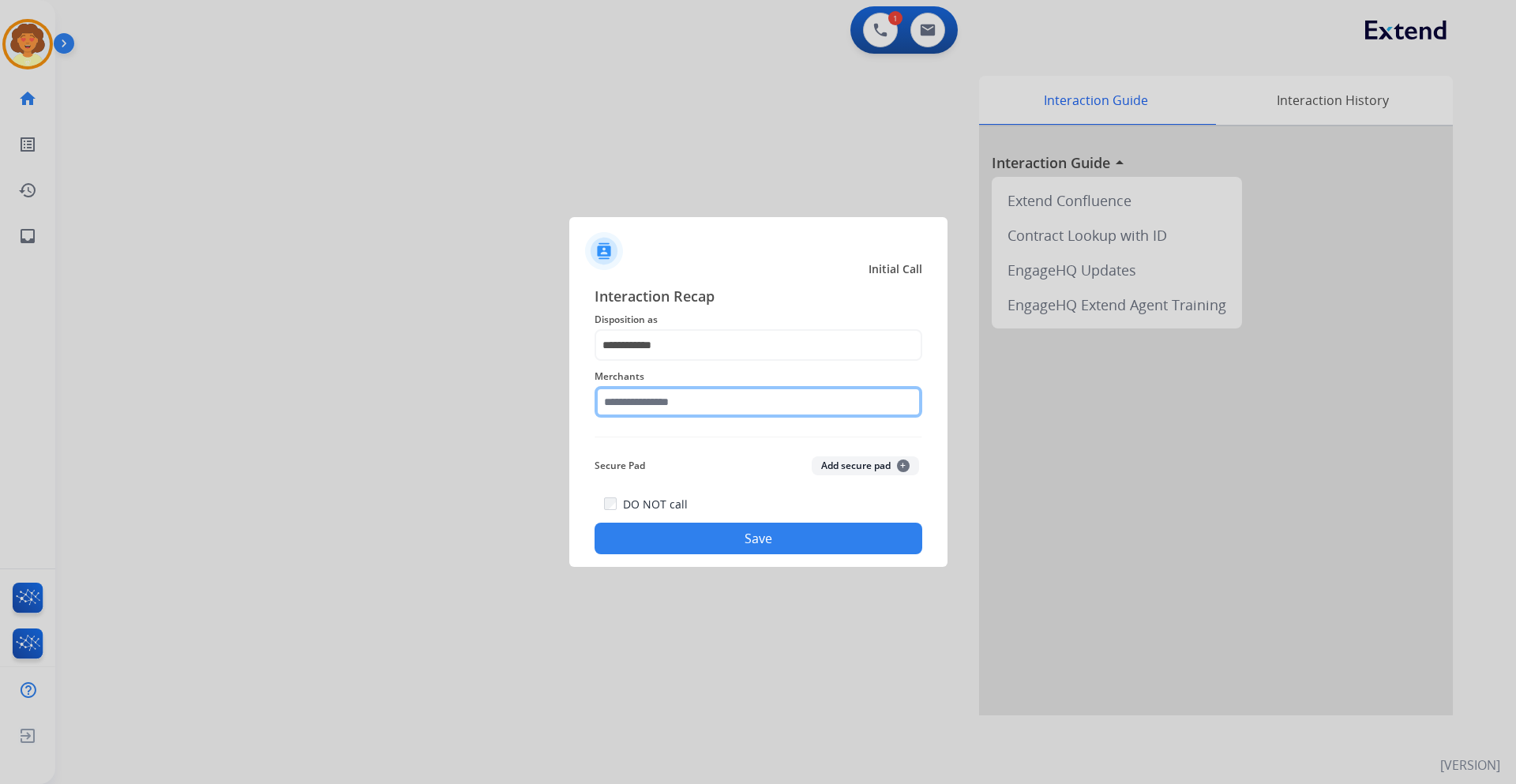 click 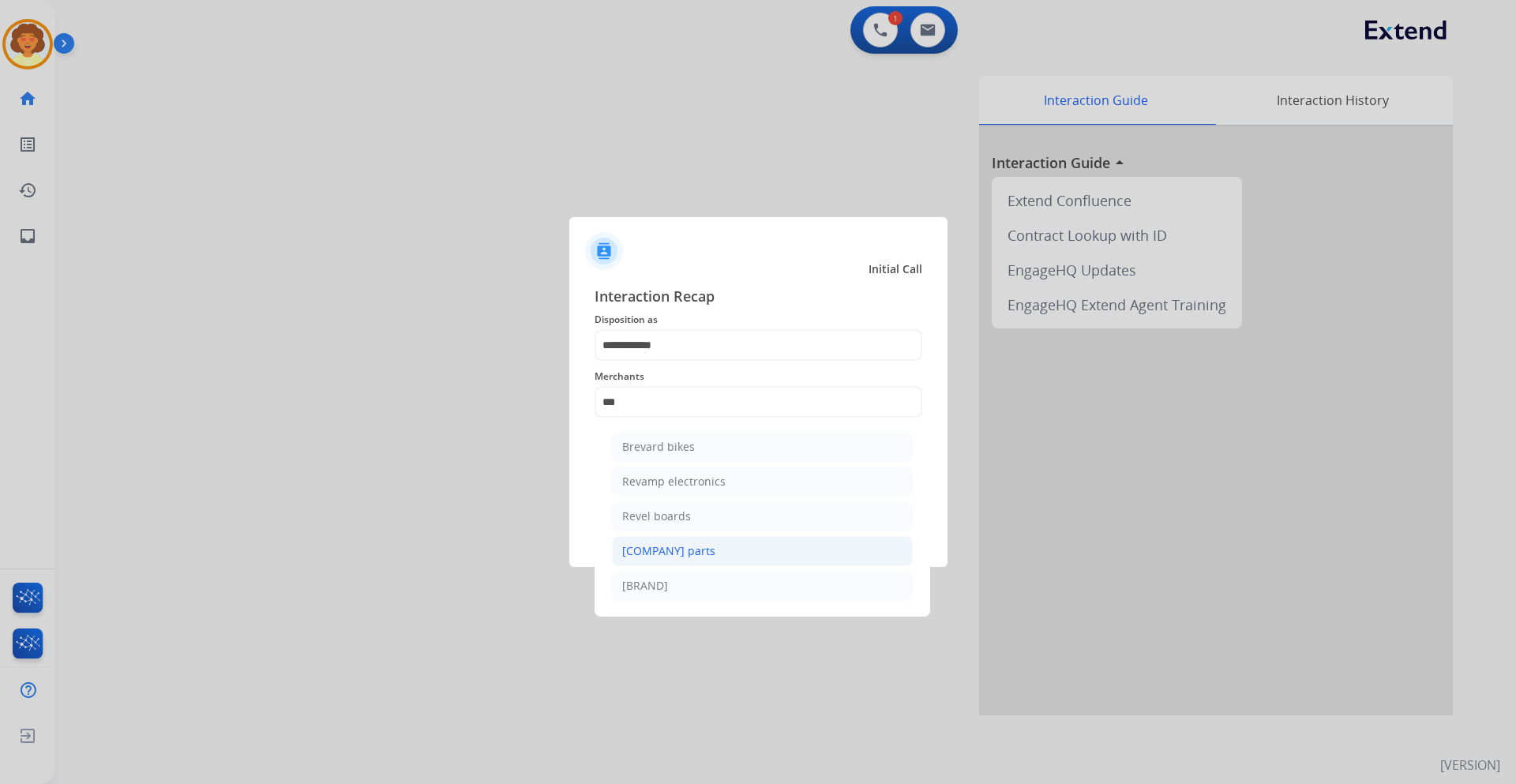 click on "[COMPANY] parts" 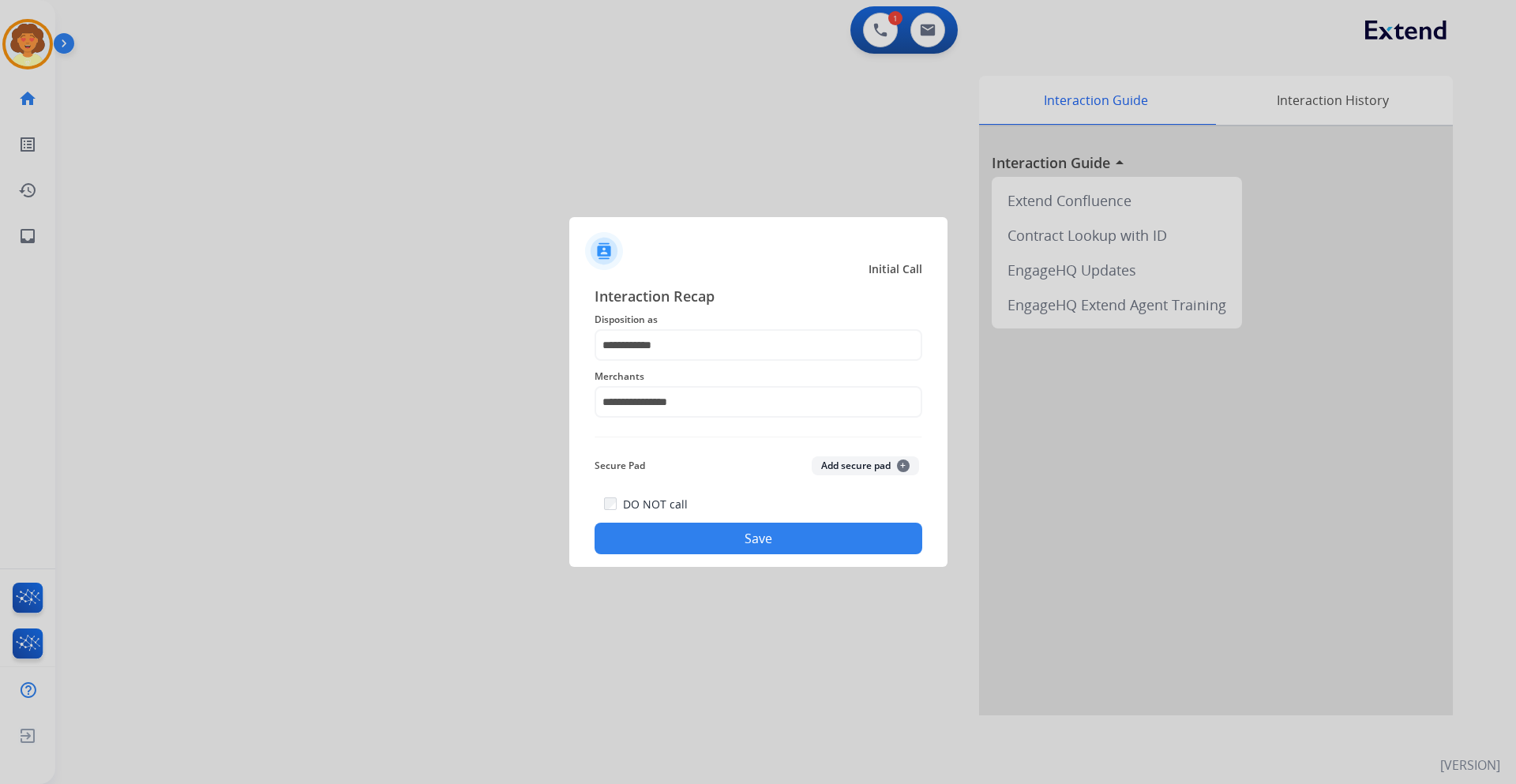 click on "Save" 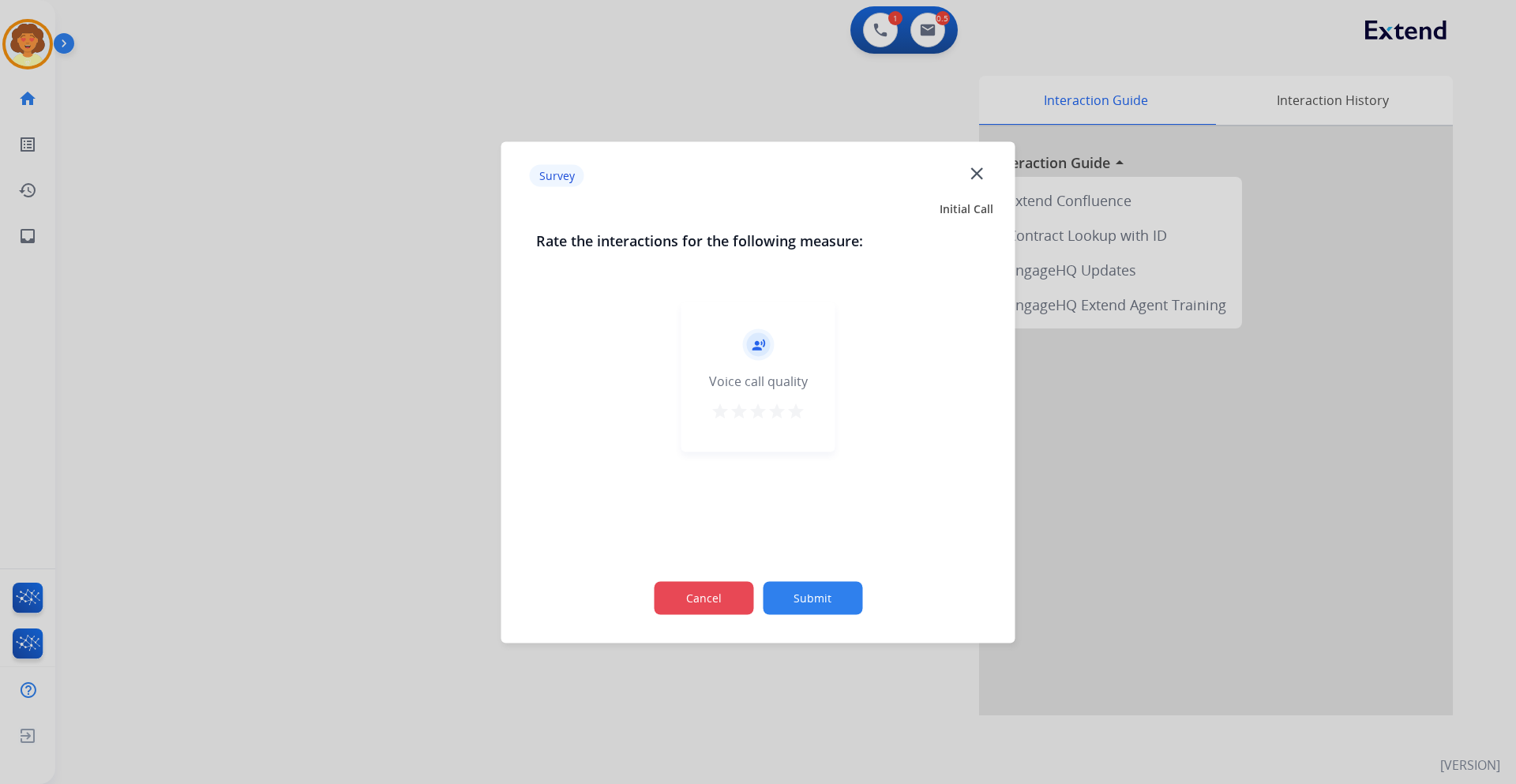 click on "Cancel" 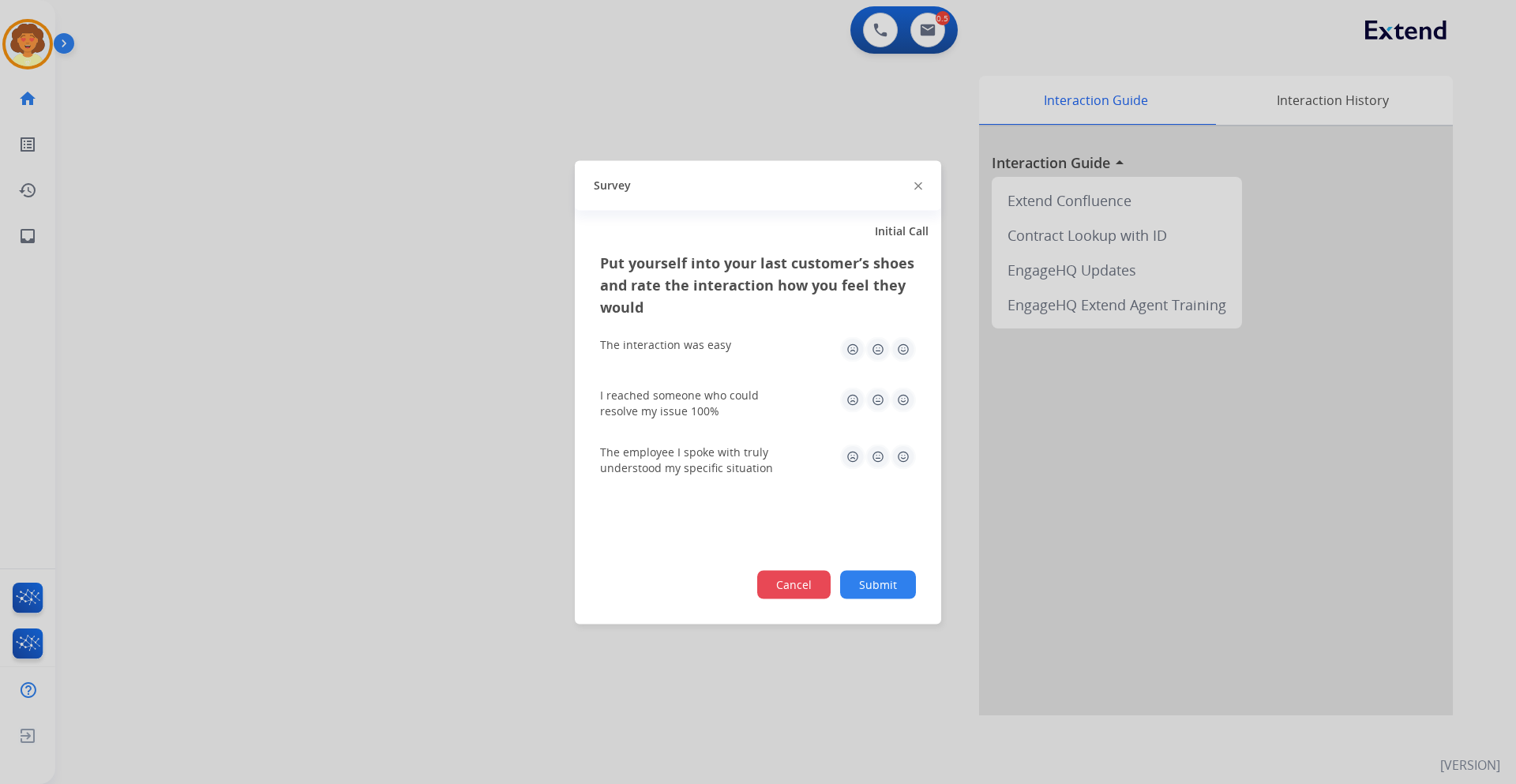 click on "Cancel" 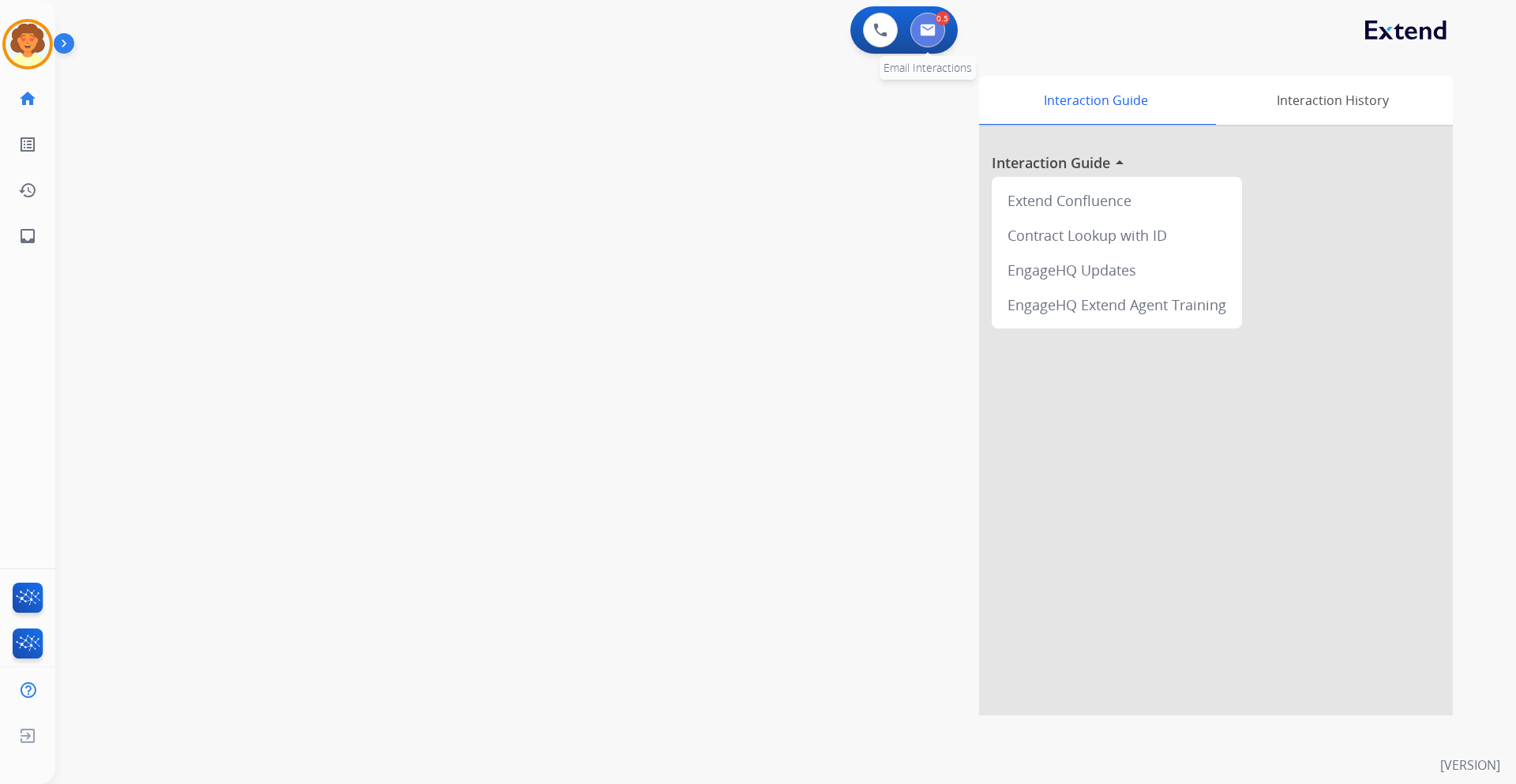 click at bounding box center (928, 30) 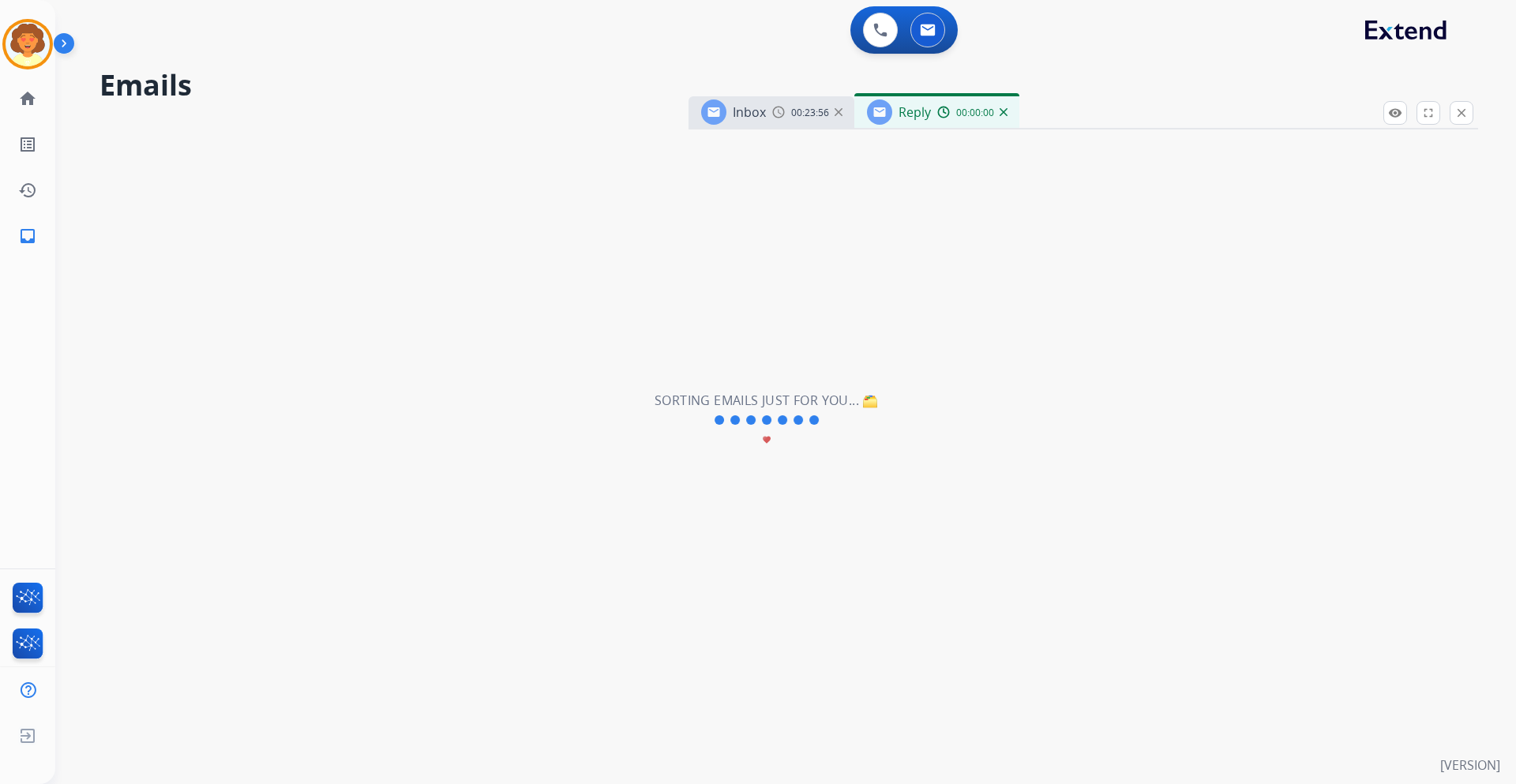 select on "**********" 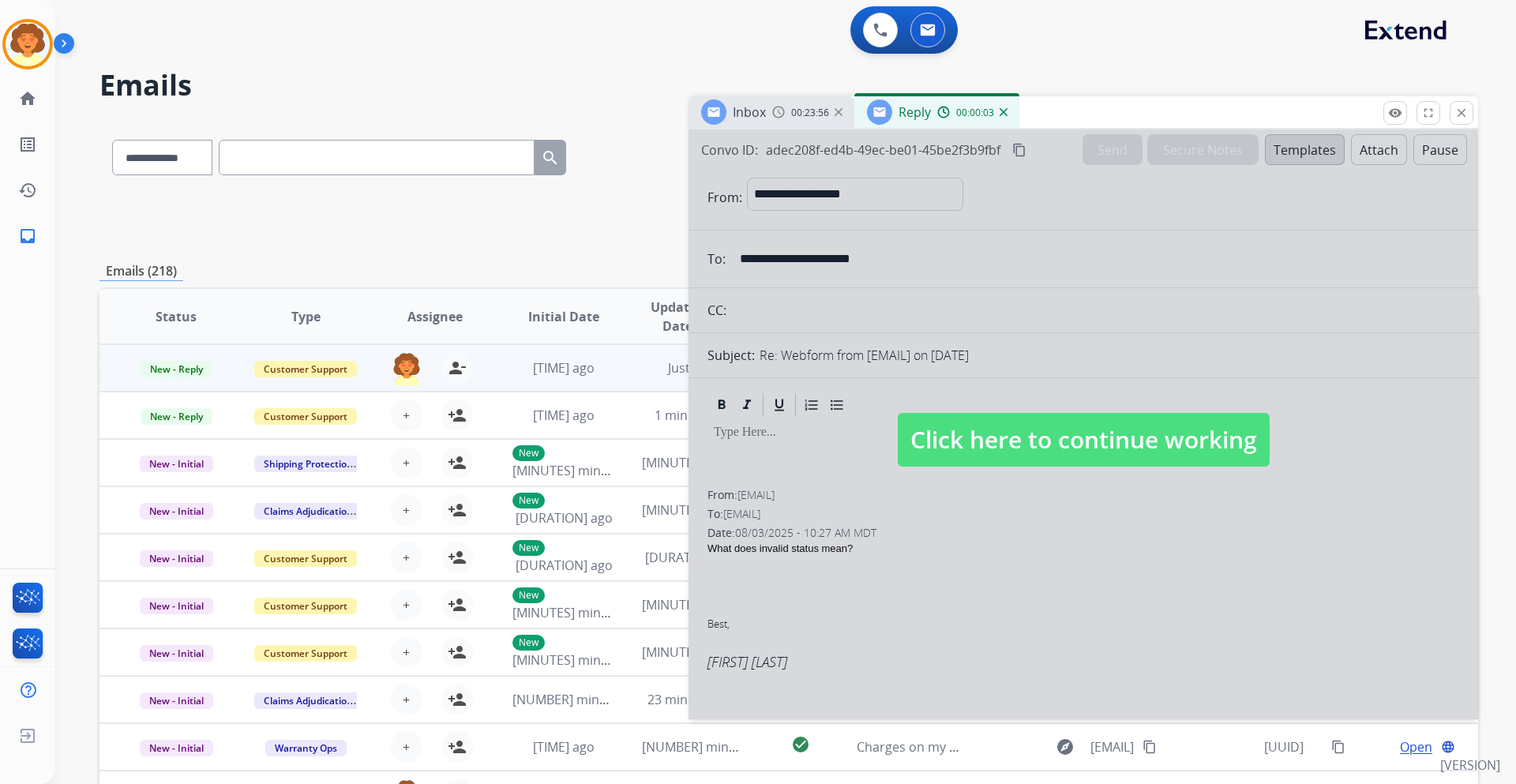 click at bounding box center (1083, 424) 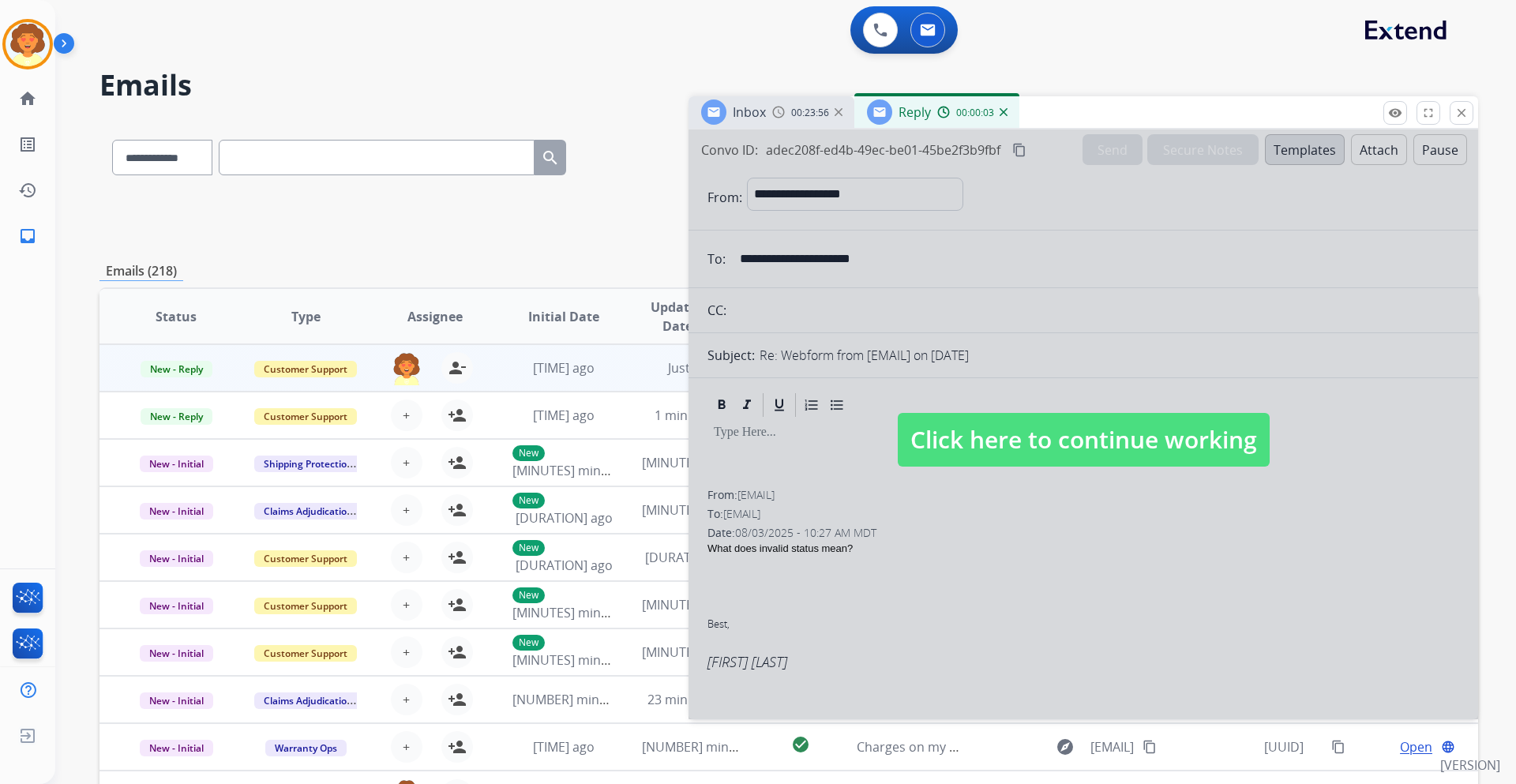 select 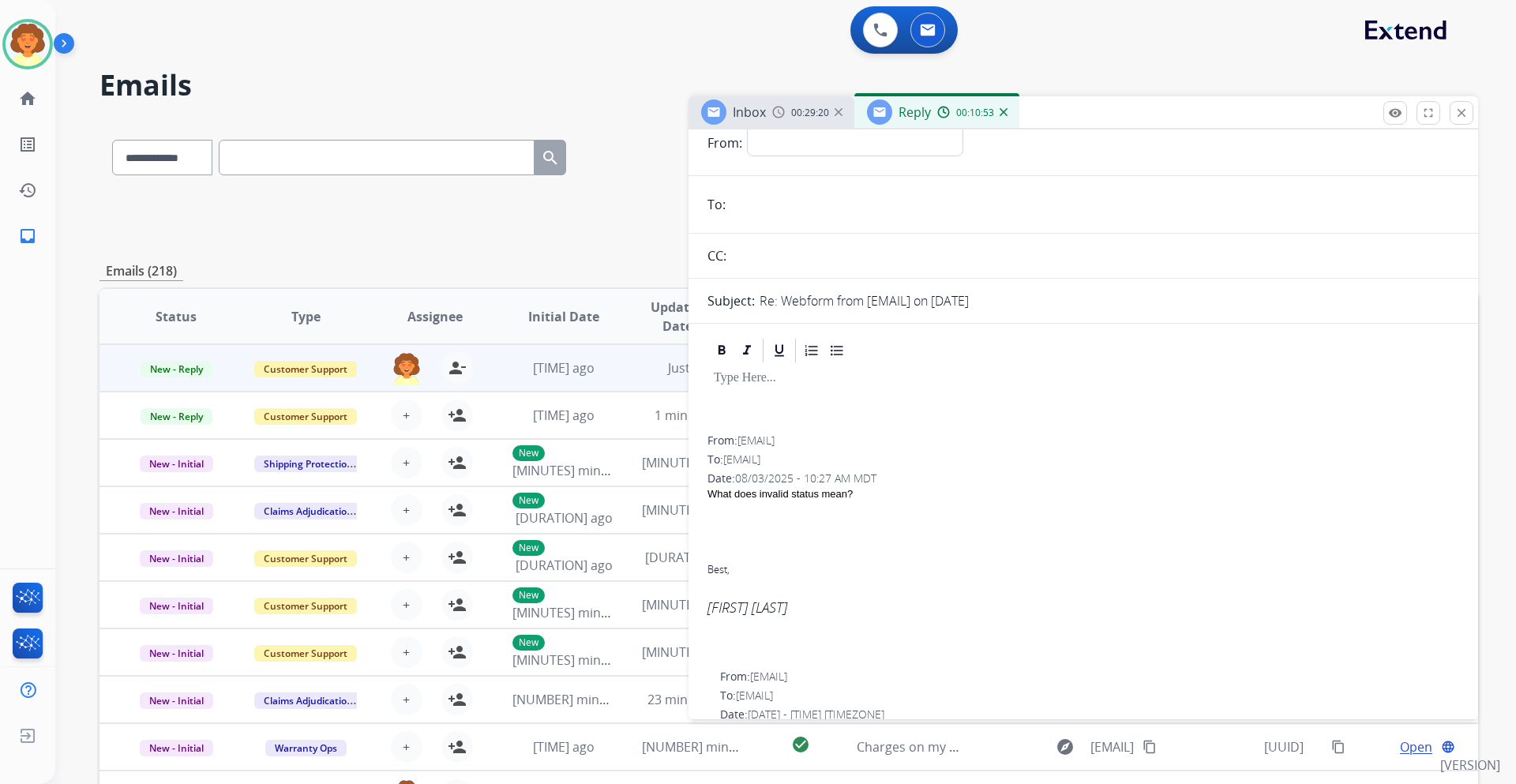 scroll, scrollTop: 79, scrollLeft: 0, axis: vertical 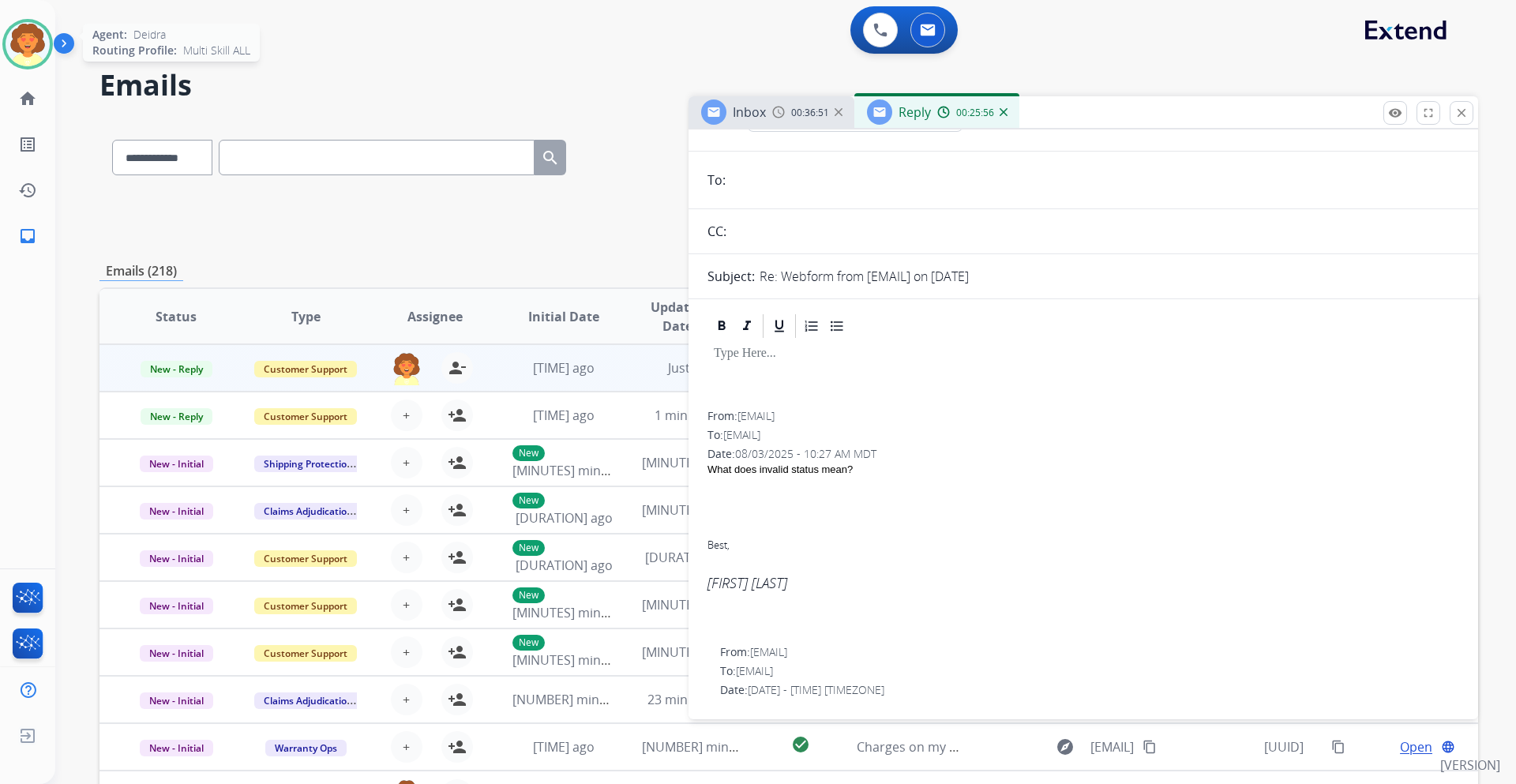 click at bounding box center [28, 44] 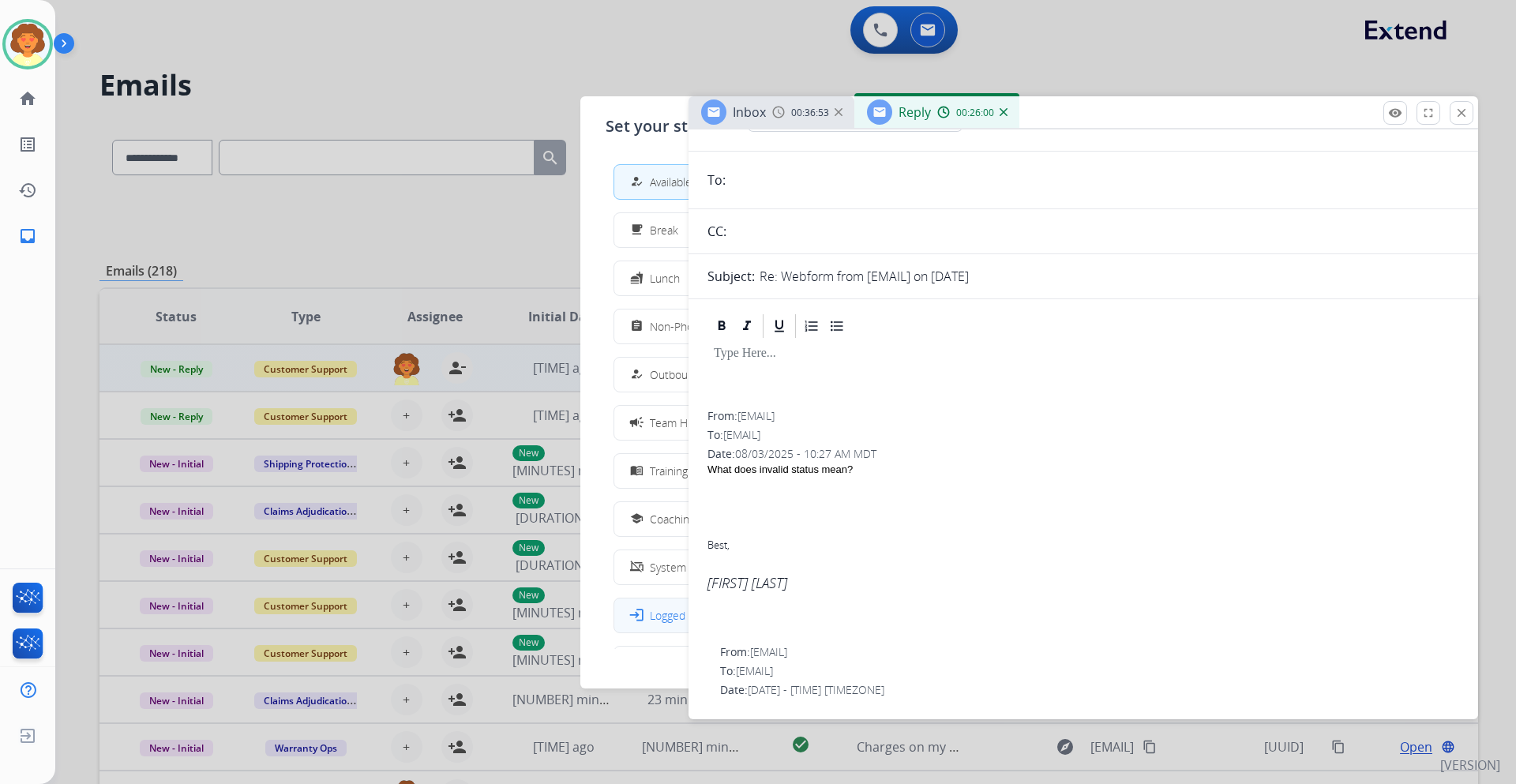 click on "Logged In" at bounding box center (674, 615) 